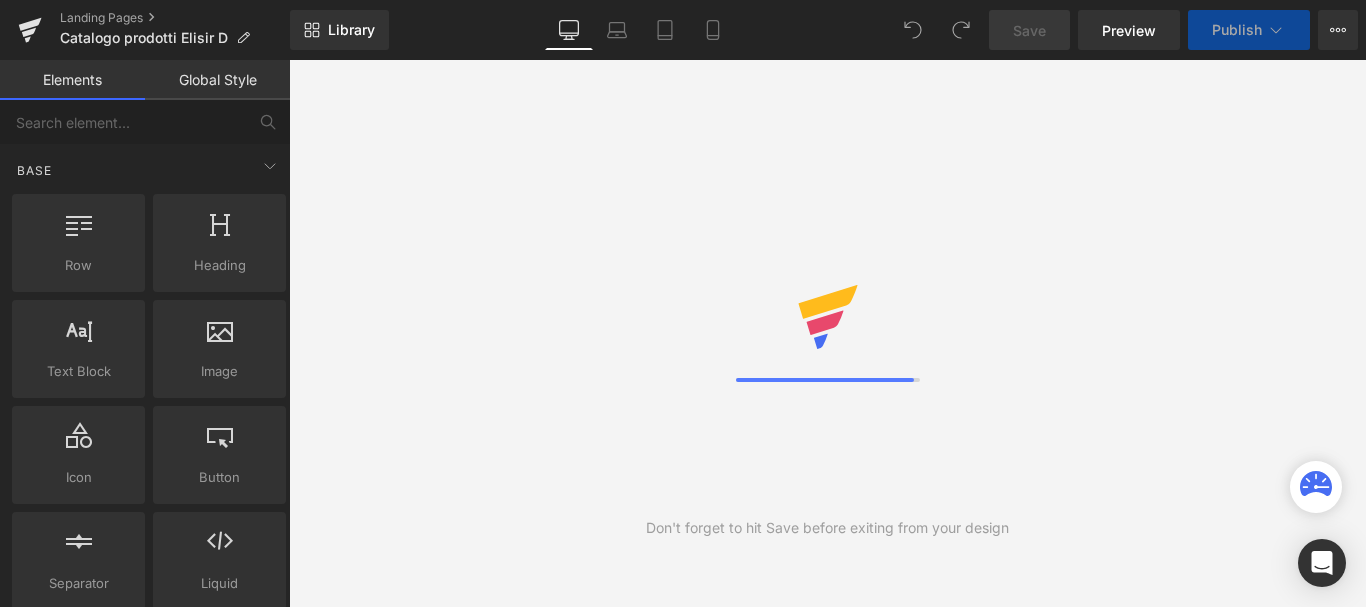 scroll, scrollTop: 0, scrollLeft: 0, axis: both 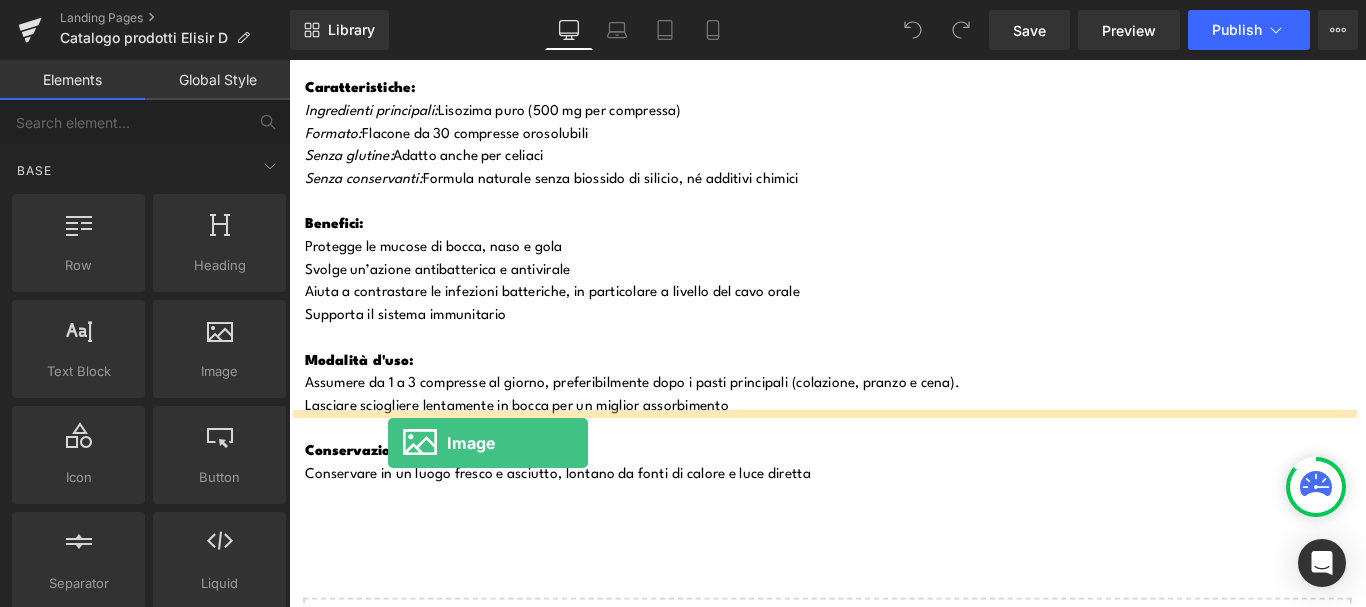 drag, startPoint x: 490, startPoint y: 424, endPoint x: 400, endPoint y: 490, distance: 111.60645 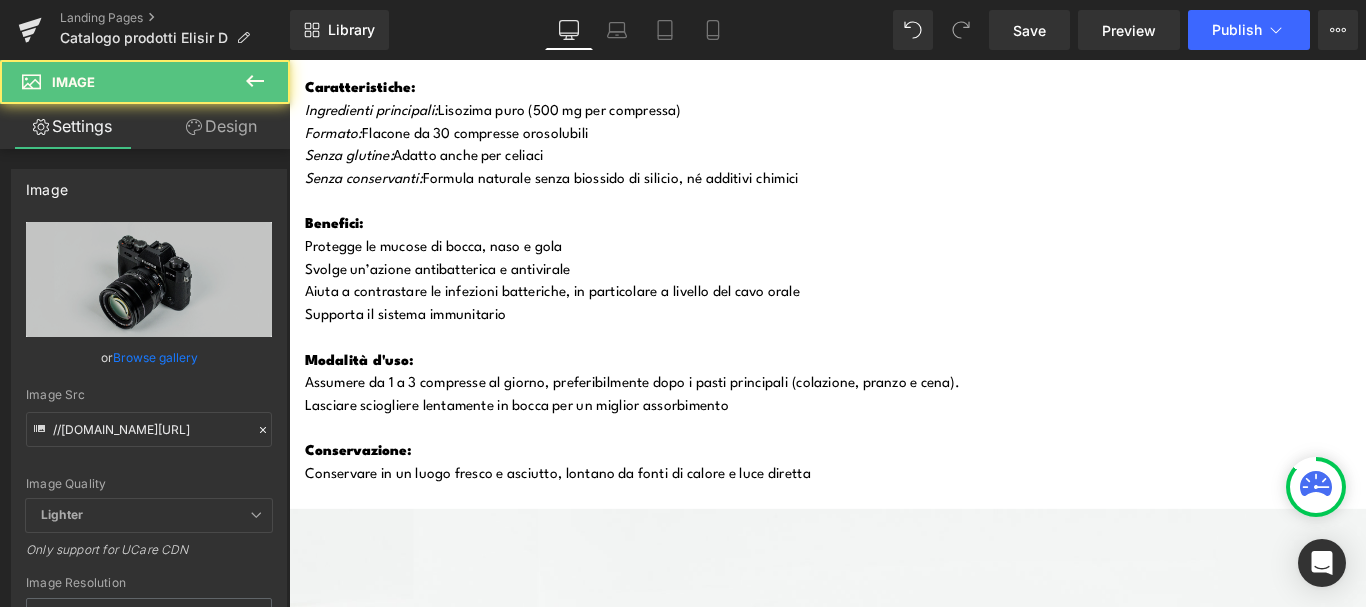 scroll, scrollTop: 15300, scrollLeft: 0, axis: vertical 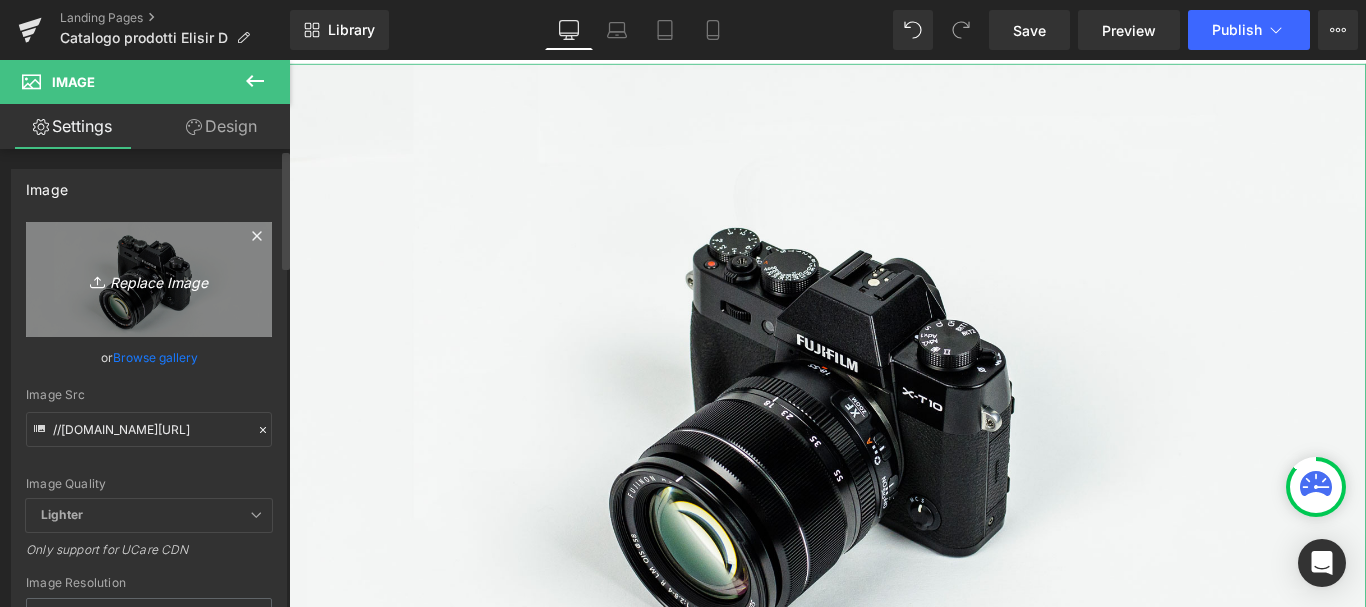 click on "Replace Image" at bounding box center (149, 279) 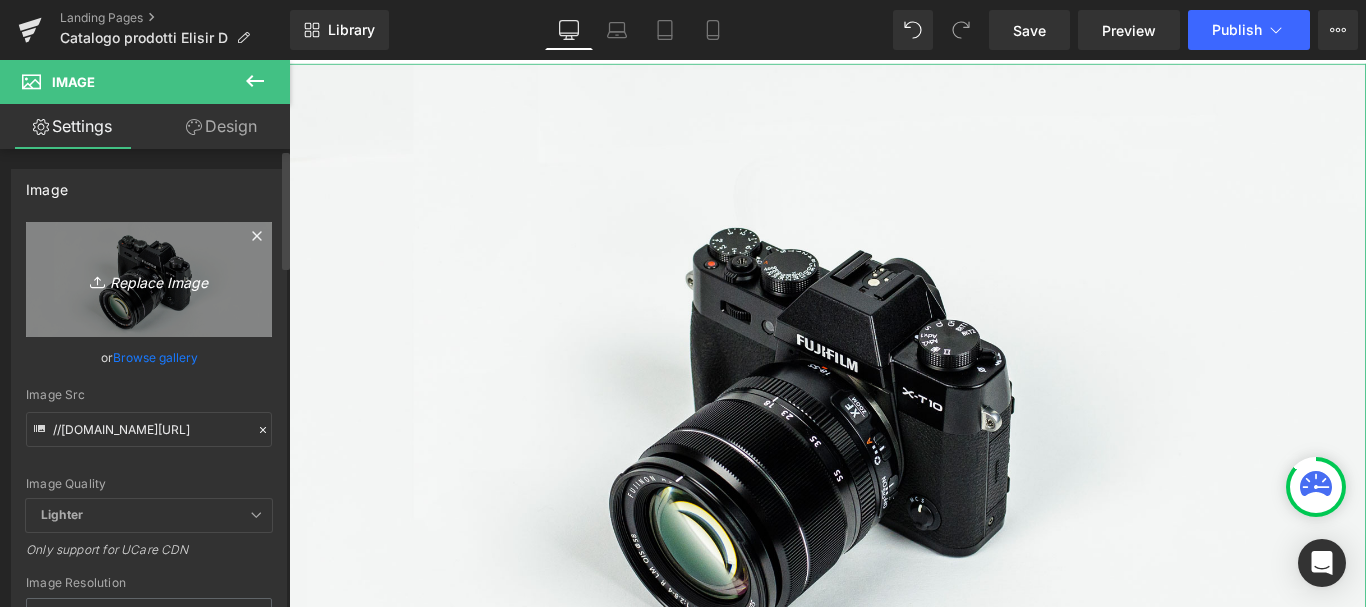type on "C:\fakepath\ELISIR D CATALOGO LANDING (24).png" 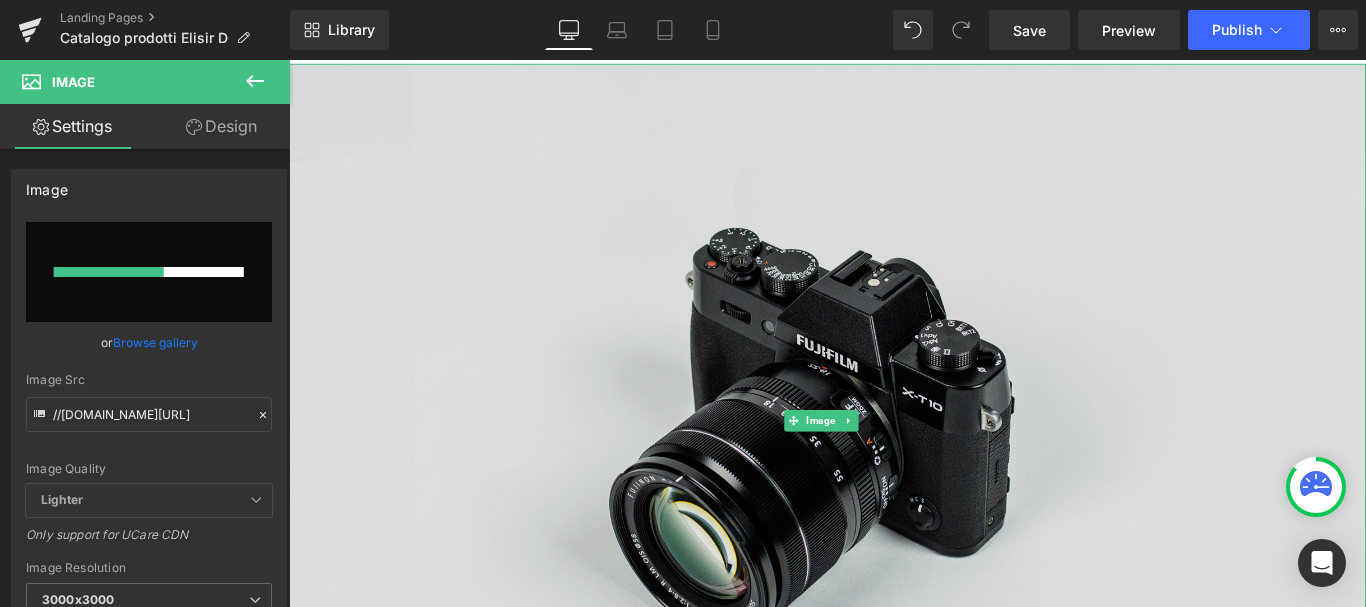type 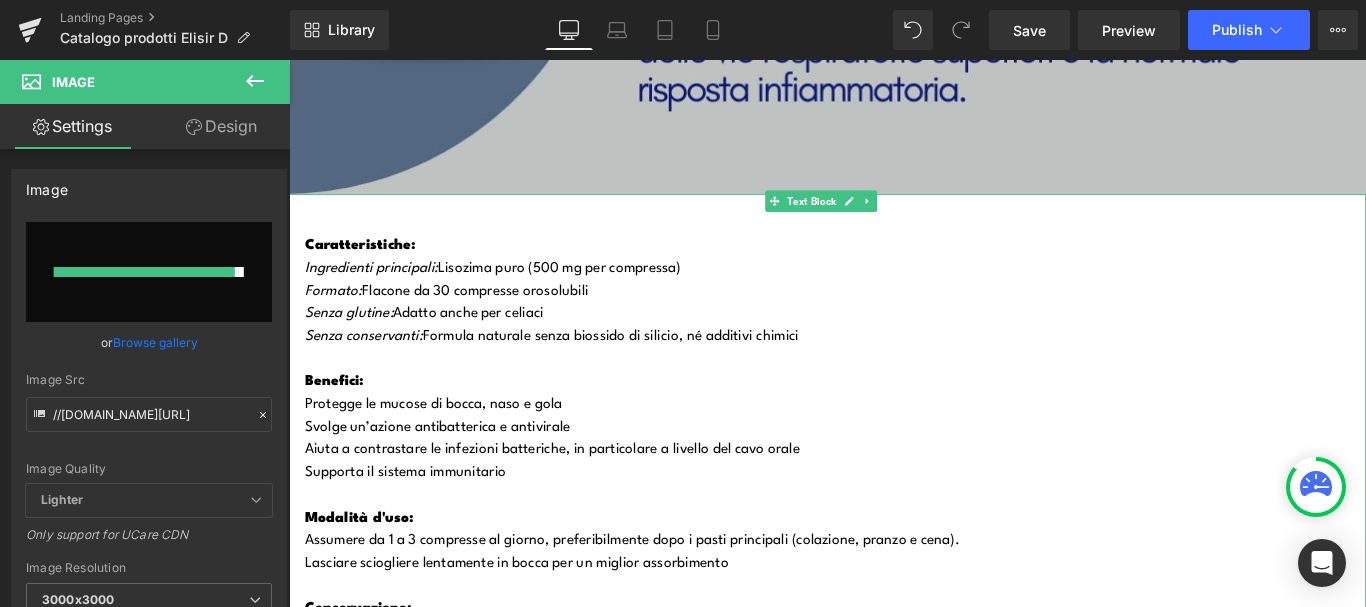 scroll, scrollTop: 14700, scrollLeft: 0, axis: vertical 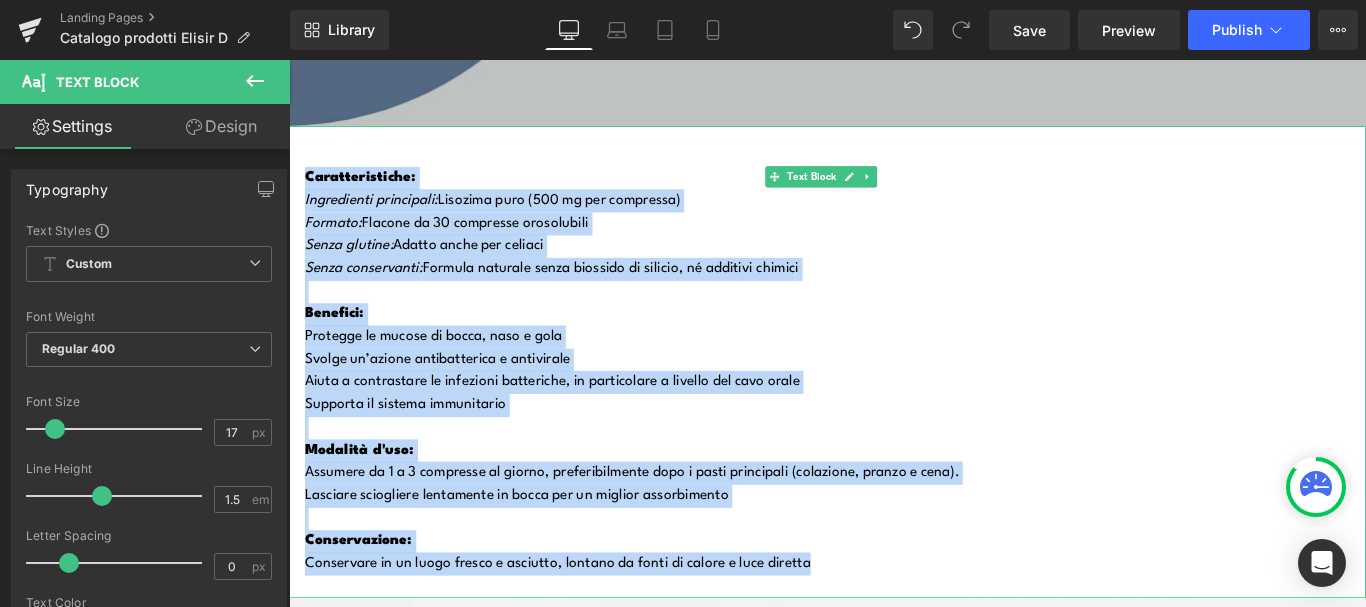 drag, startPoint x: 863, startPoint y: 515, endPoint x: 303, endPoint y: 84, distance: 706.6548 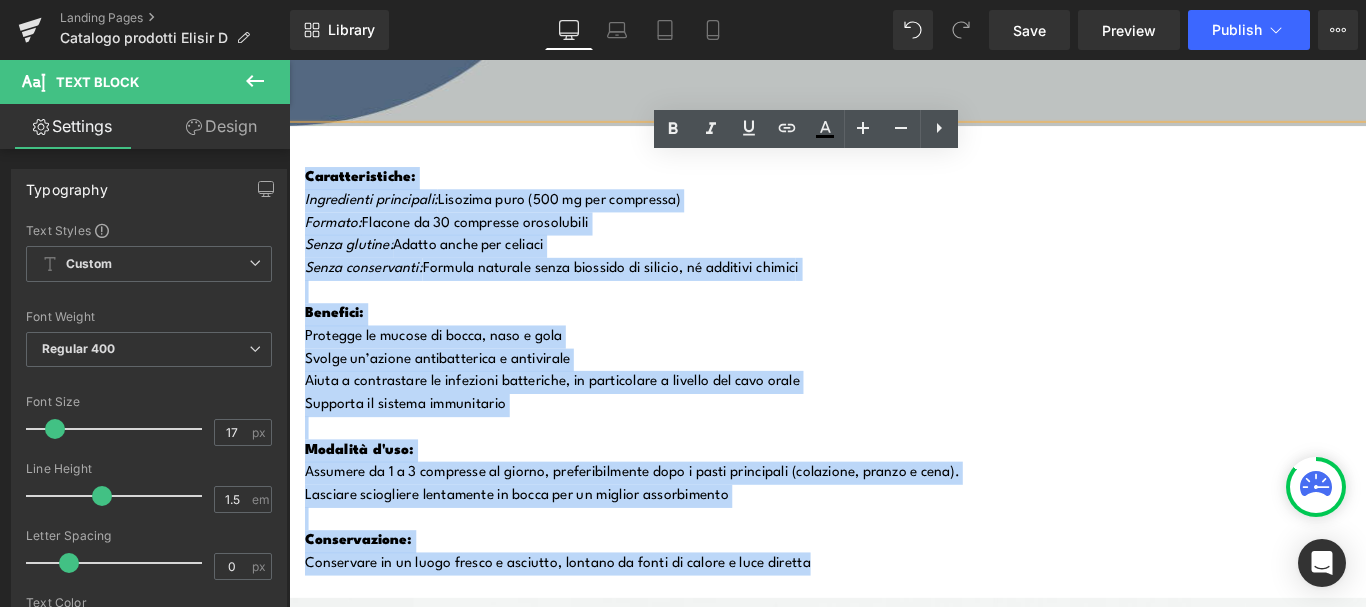 copy on "Caratteristiche: Ingredienti principali:  Lisozima puro (500 mg per compressa) Formato:  Flacone da 30 compresse orosolubili Senza glutine:  Adatto anche per celiaci Senza conservanti:  Formula naturale senza biossido di silicio, né additivi chimic i Benefici: Protegge le mucose di bocca, naso e gola Svolge un’azione antibatterica e antivirale Aiuta a contrastare le infezioni batteriche, in particolare a livello del cavo orale Supporta il sistema immunitario Modalità d'uso: Assumere da 1 a 3 compresse al giorno, preferibilmente dopo i pasti principali (colazione, pranzo e cena). Lasciare sciogliere lentamente in bocca per un miglior assorbimento Conservazione: Conservare in un luogo fresco e asciutto, lontano da fonti di calore e luce diretta" 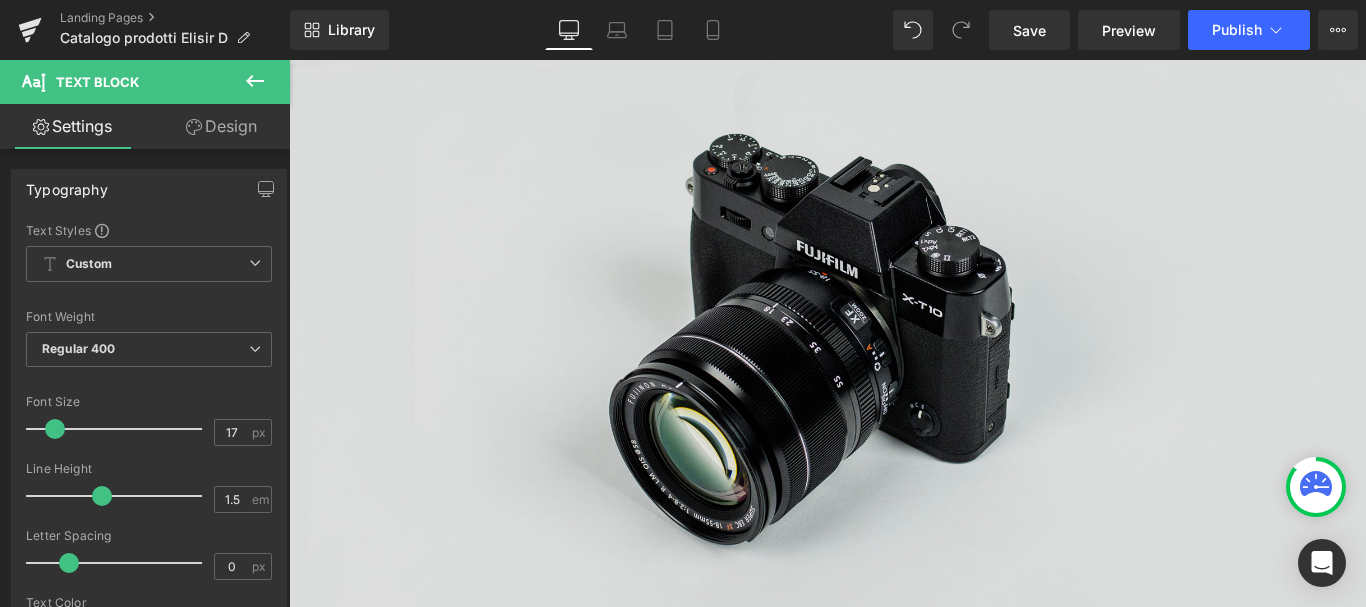 scroll, scrollTop: 15400, scrollLeft: 0, axis: vertical 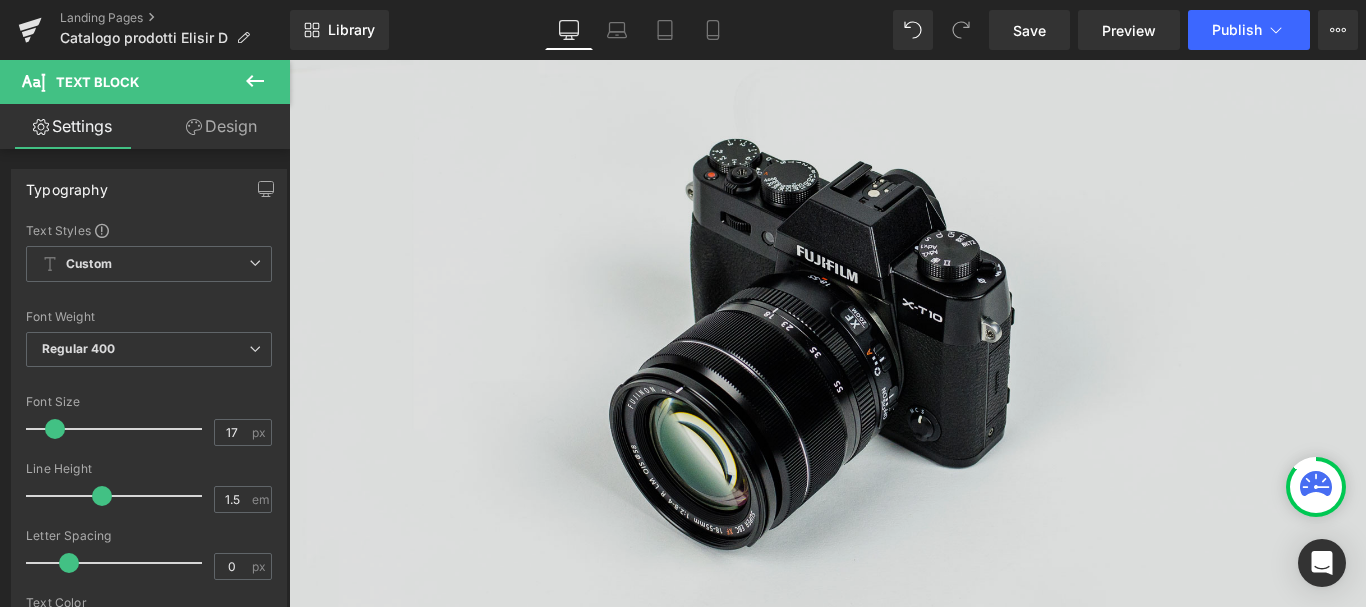 click at bounding box center (894, 365) 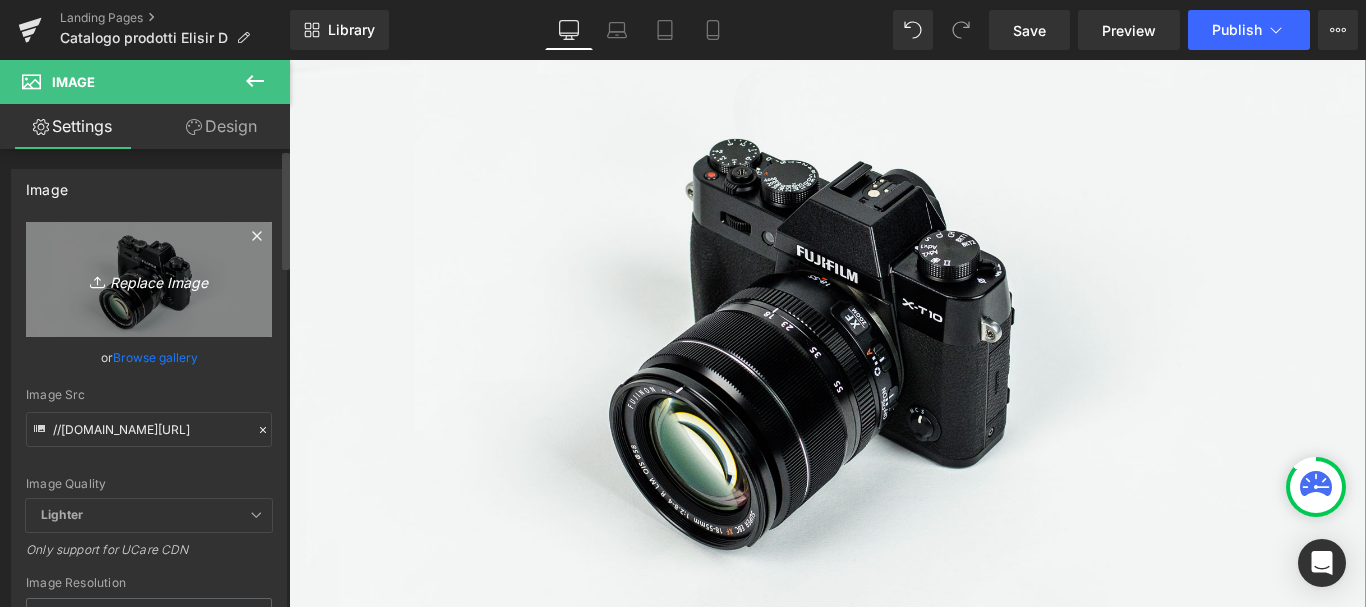 click on "Replace Image" at bounding box center [149, 279] 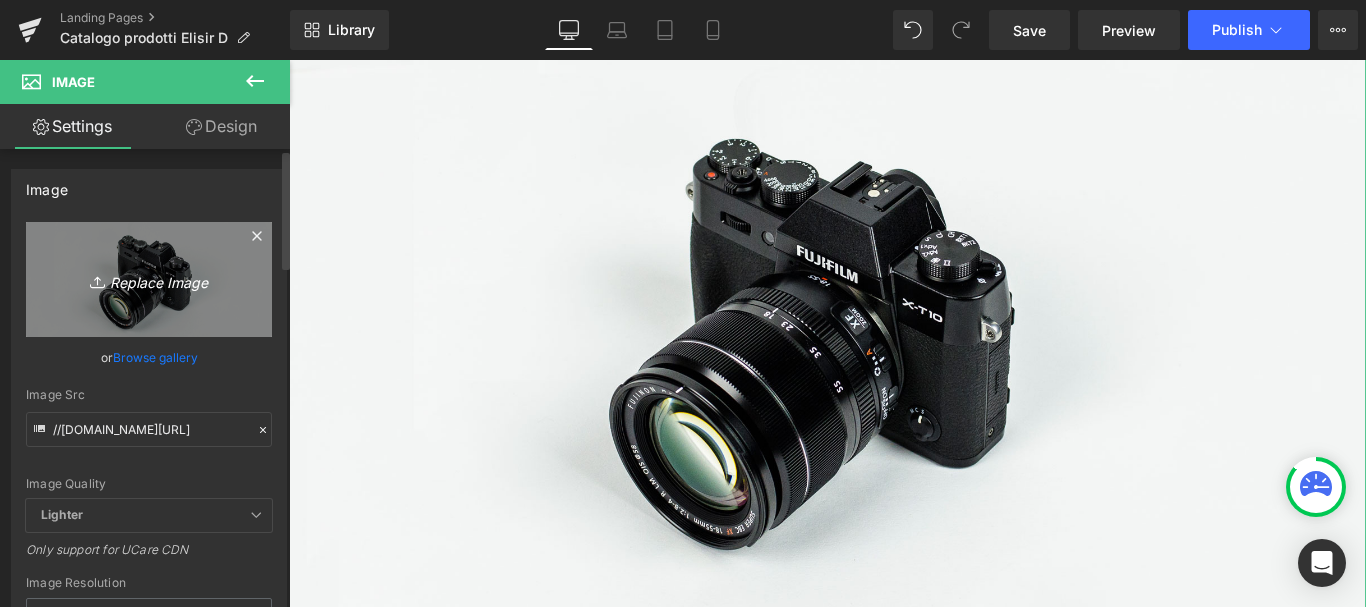 type on "C:\fakepath\ELISIR D CATALOGO LANDING (24).png" 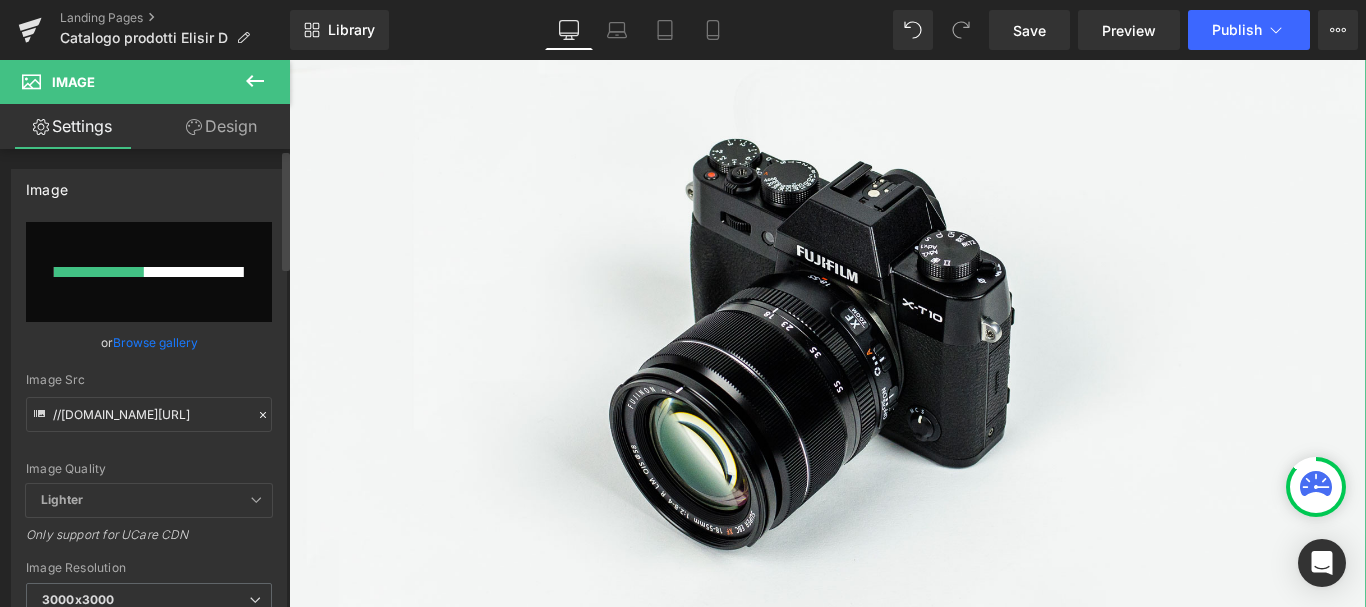 type 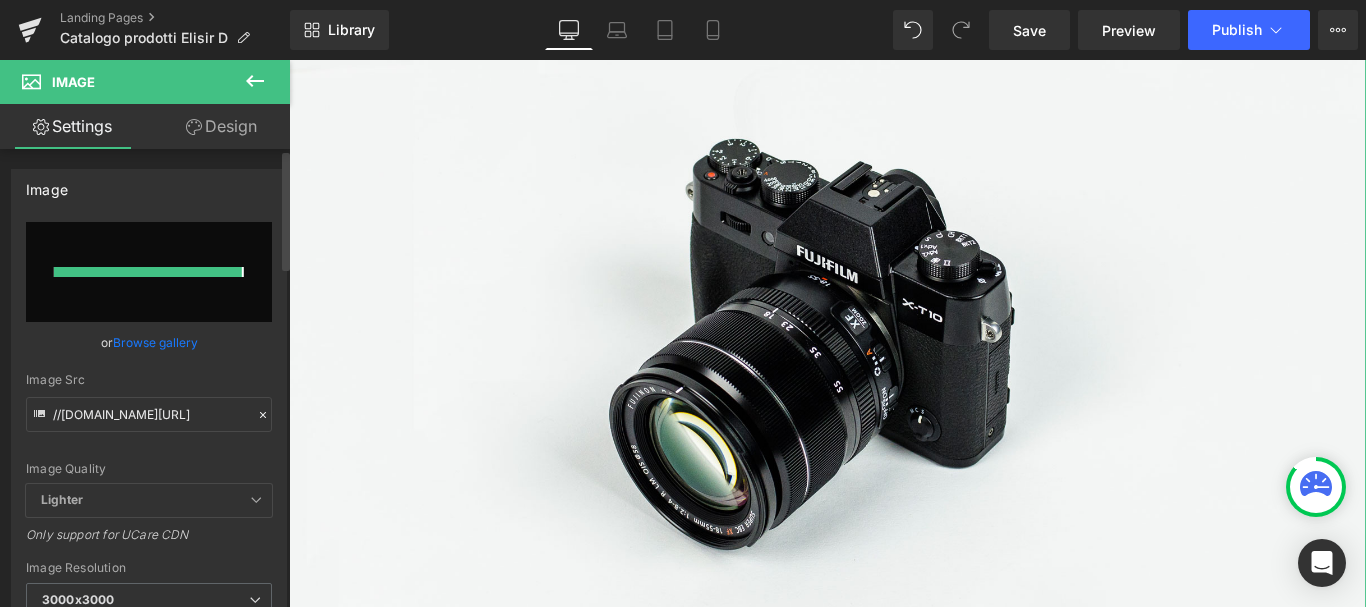type on "[URL][DOMAIN_NAME]" 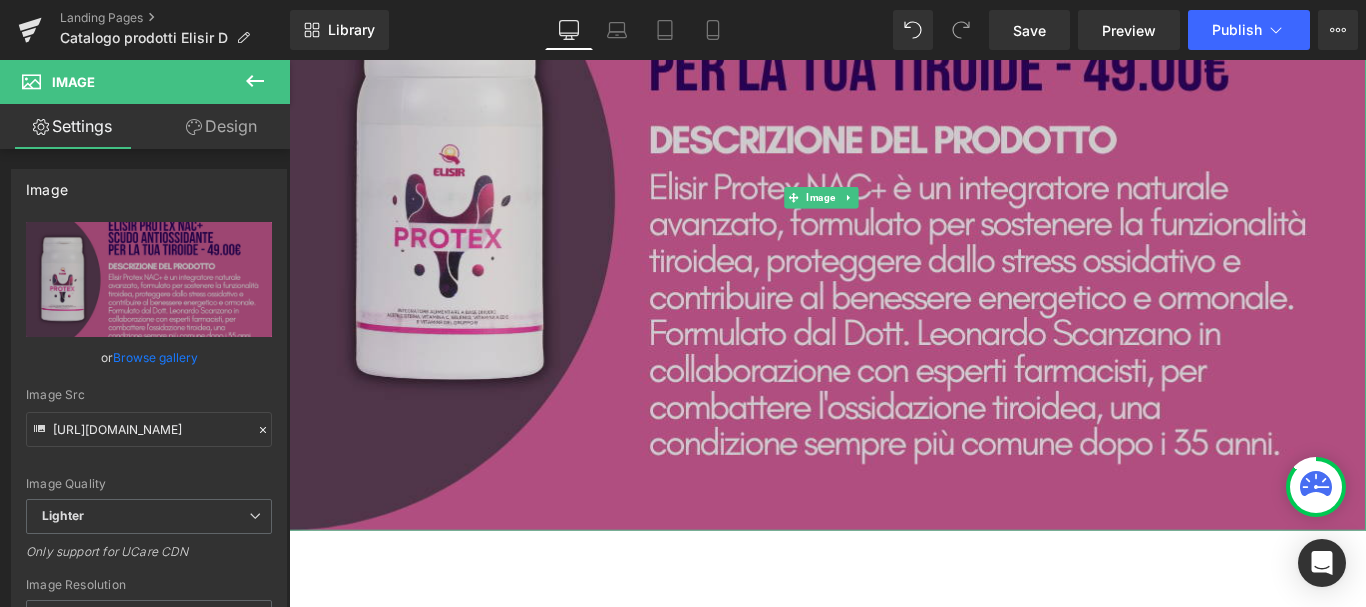 scroll, scrollTop: 15700, scrollLeft: 0, axis: vertical 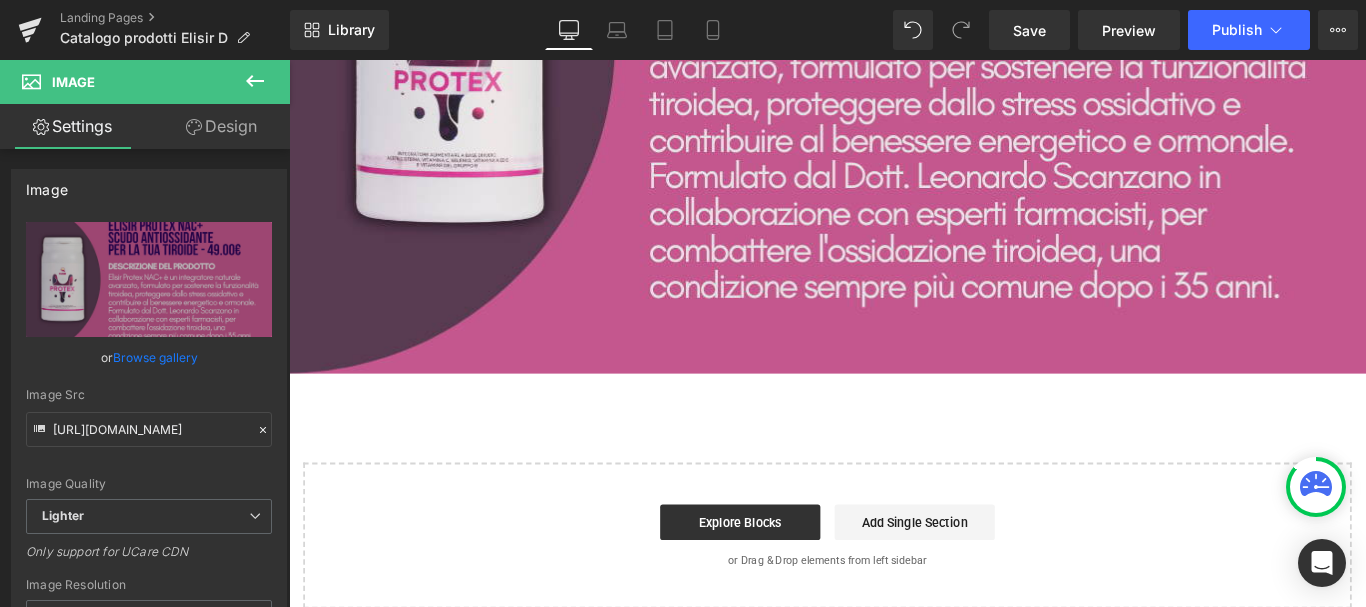 click at bounding box center [255, 82] 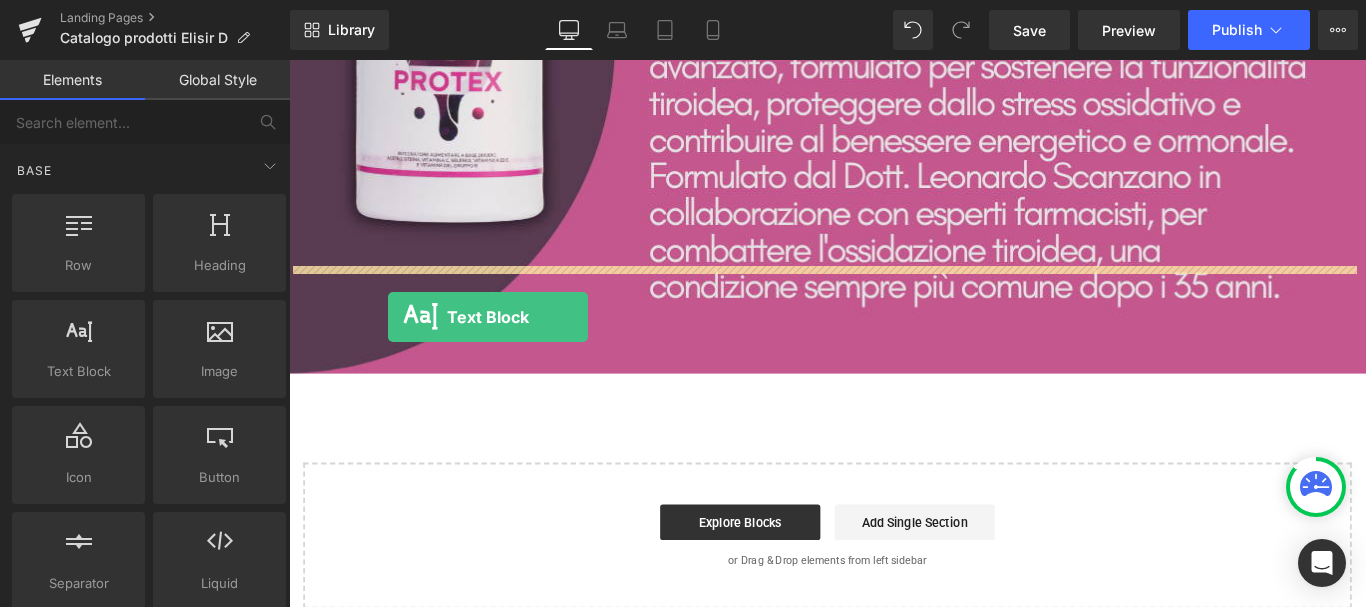 drag, startPoint x: 367, startPoint y: 415, endPoint x: 400, endPoint y: 349, distance: 73.790245 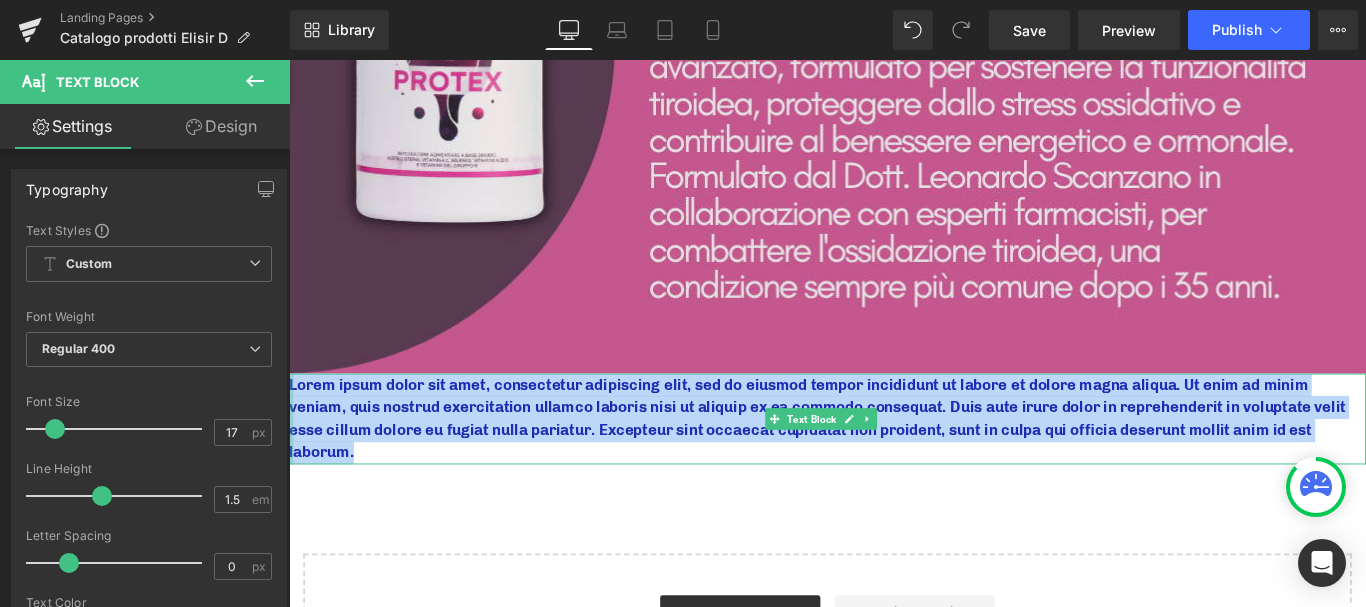 drag, startPoint x: 355, startPoint y: 371, endPoint x: 292, endPoint y: 304, distance: 91.967384 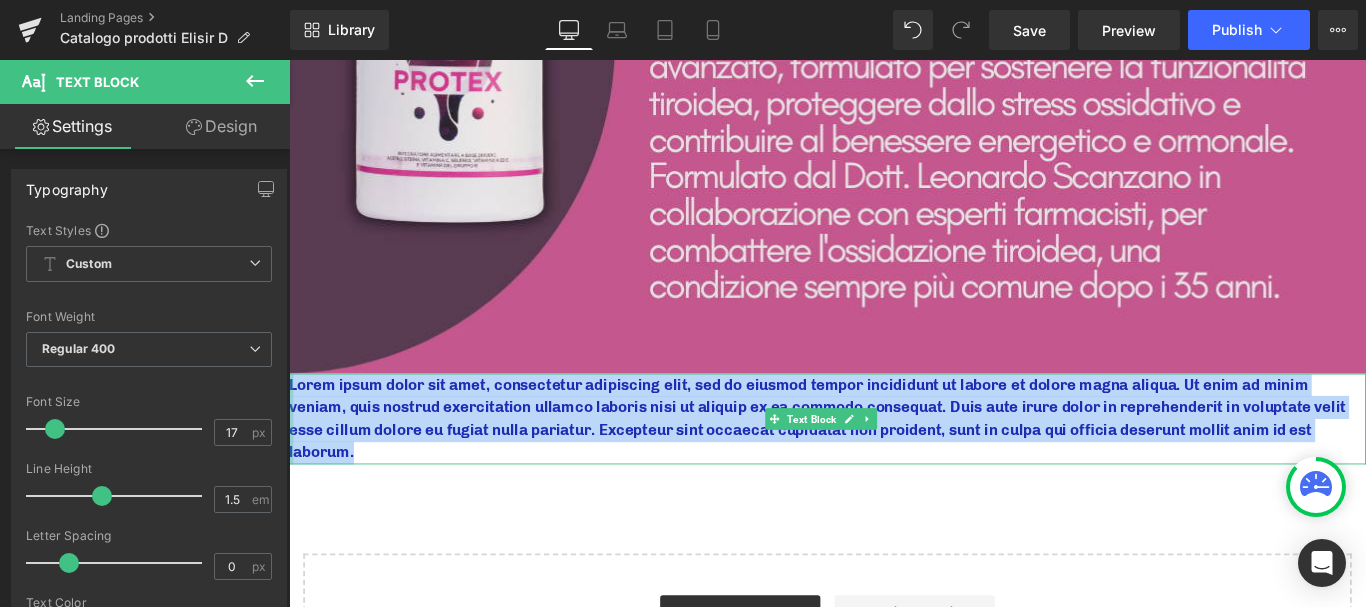click on "Lorem ipsum dolor sit amet, consectetur adipiscing elit, sed do eiusmod tempor incididunt ut labore et dolore magna aliqua. Ut enim ad minim veniam, quis nostrud exercitation ullamco laboris nisi ut aliquip ex ea commodo consequat. Duis aute irure dolor in reprehenderit in voluptate velit esse cillum dolore eu fugiat nulla pariatur. Excepteur sint occaecat cupidatat non proident, sunt in culpa qui officia deserunt mollit anim id est laborum.
Text Block" at bounding box center (894, 463) 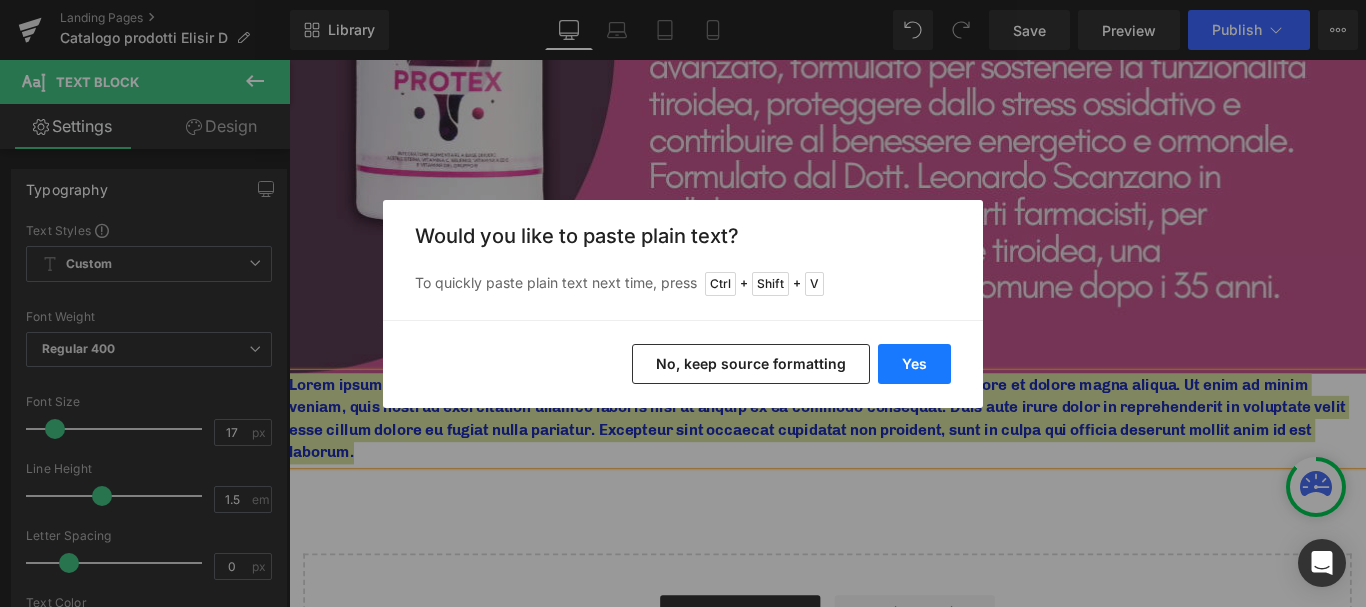 click on "Yes" at bounding box center (914, 364) 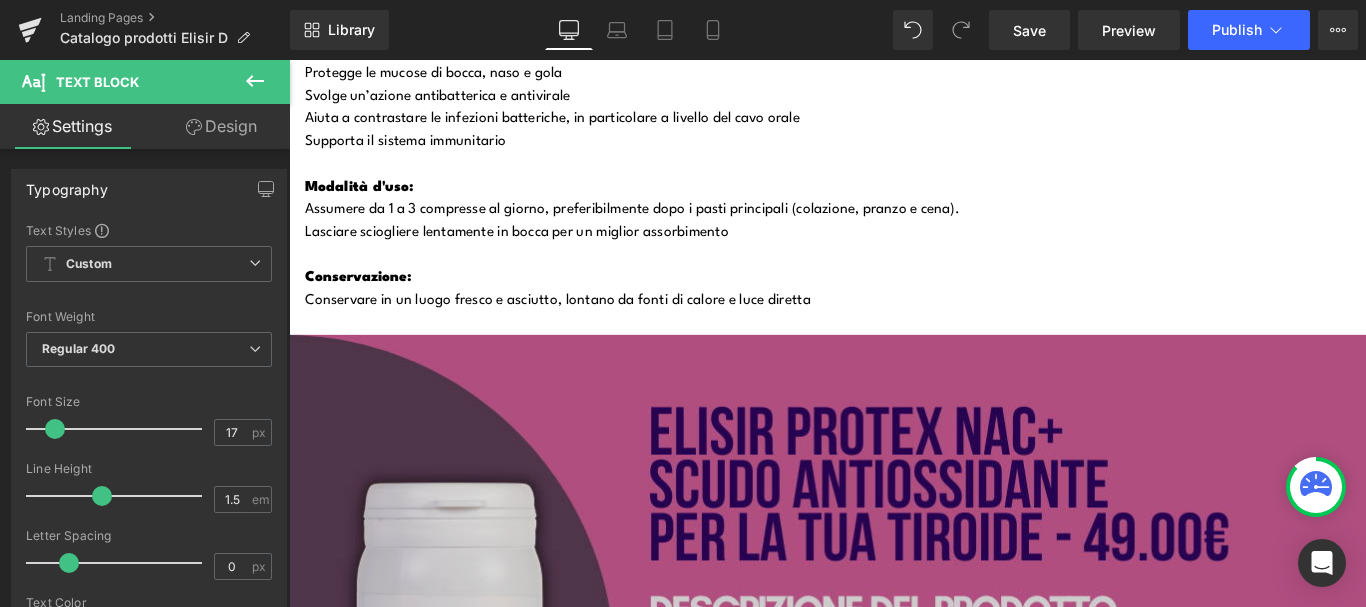 scroll, scrollTop: 14900, scrollLeft: 0, axis: vertical 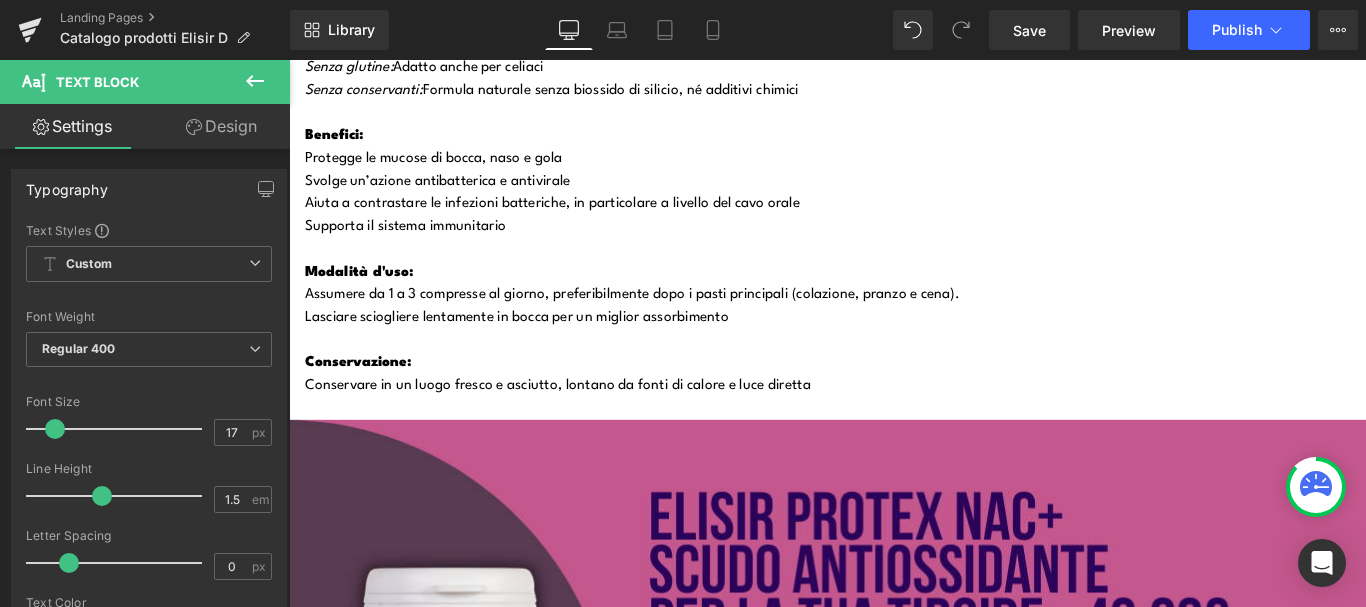 click on "Conservazione:" at bounding box center [367, 400] 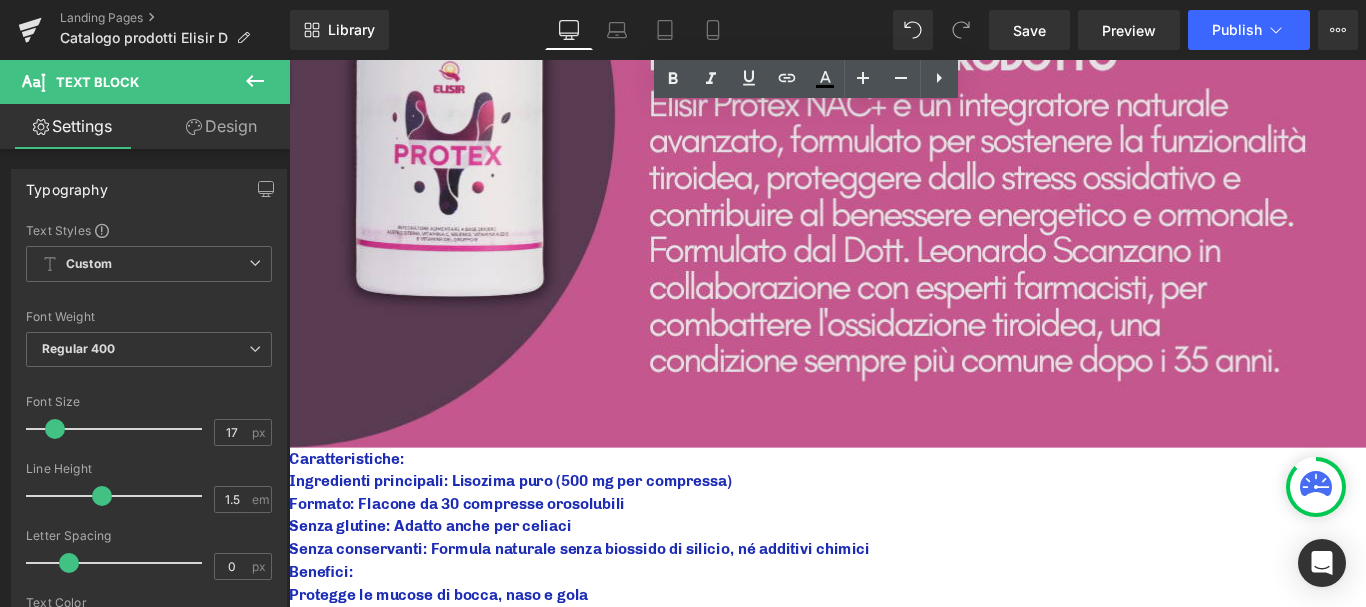 scroll, scrollTop: 15800, scrollLeft: 0, axis: vertical 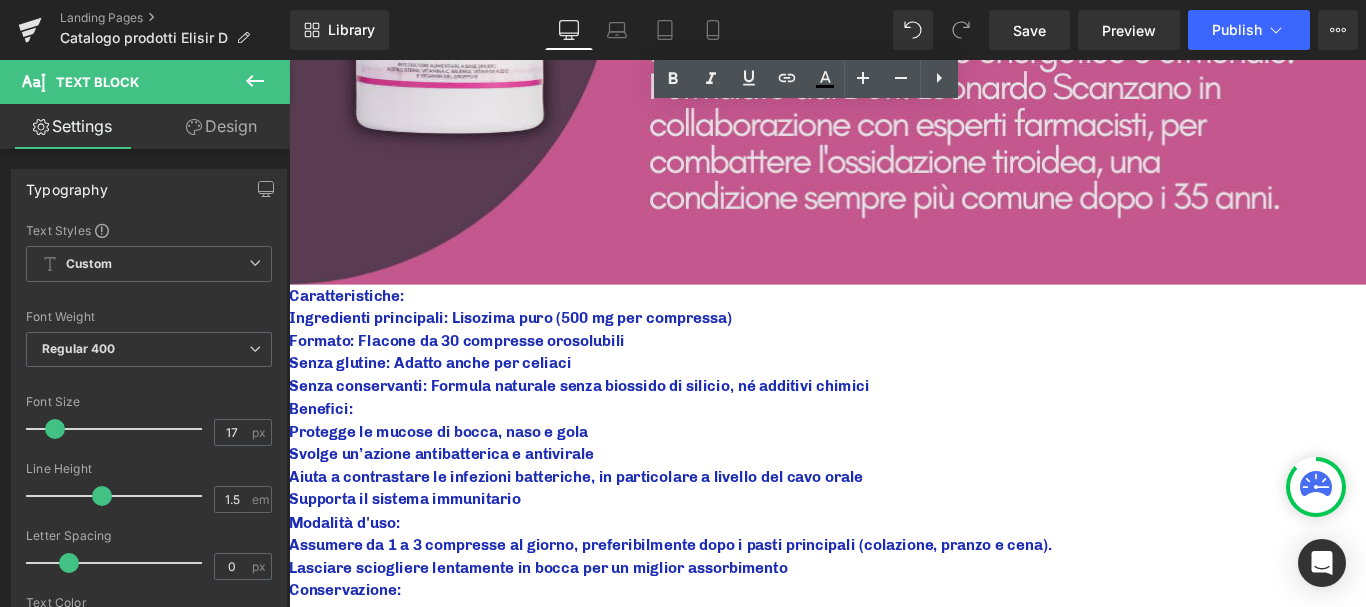 click on "Benefici:" at bounding box center (894, 452) 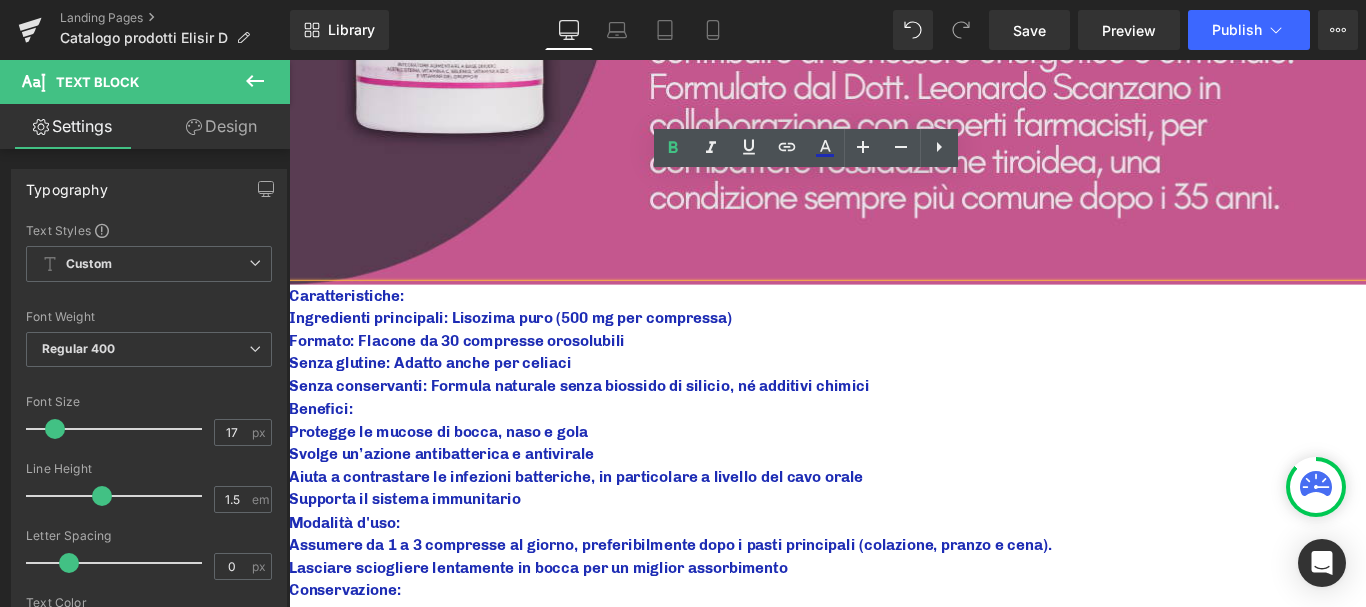 click on "Image         Caratteristiche: Ingredienti:  Vitamina D3 (colecalciferolo), olio extravergine di oliva Dosaggio:  4 gocce al giorno Contenuto:  30 ml (circa 600 gocce) Senza glutine:  Adatto anche per celiaci Senza conservanti:  Formulazione naturale e pura Benefici: Contribuisce al mantenimento di ossa e denti normali. Supporta la funzione immunitaria. Favorisce l'assorbimento del calcio nel corpo. Vitamina Antiossidante e anti-infiammatoria. Modalità d'uso: Assumere 4 gocce al giorno sotto la lingua, preferibilmente durante un pasto Conservazione: Conservare in un luogo fresco e asciutto, lontano da fonti di calore e luce diretta Text Block         Image         Caratteristiche: Ingredienti:  Vitamina K2, olio extravergine di oliva, olio di cocco MCT Dosaggio:  10-20 gocce al giorno (100-200 mcg) Contenuto:  30 ml (circa 600 gocce) Senza glutine:  Adatto per celiaci e vegani Senza conservanti:  Formulazione naturale e pura Benefici: Contribuisce al mantenimento di ossa sane Modalità d'uso: Text Block" at bounding box center [894, -7199] 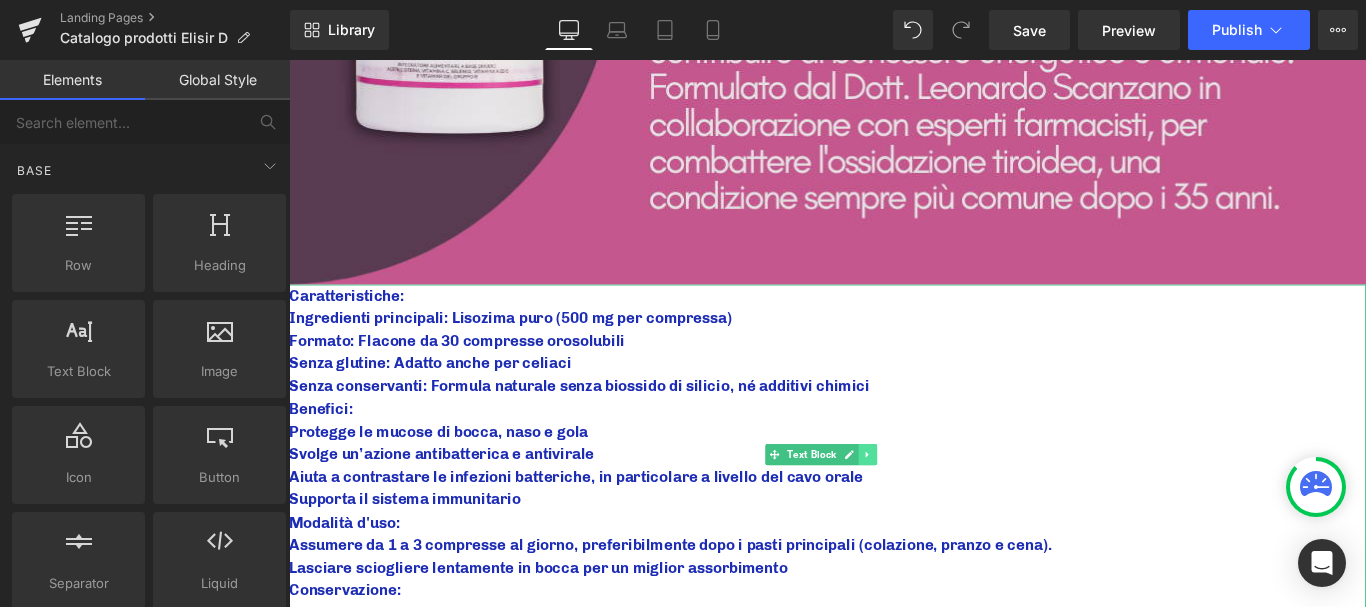 click 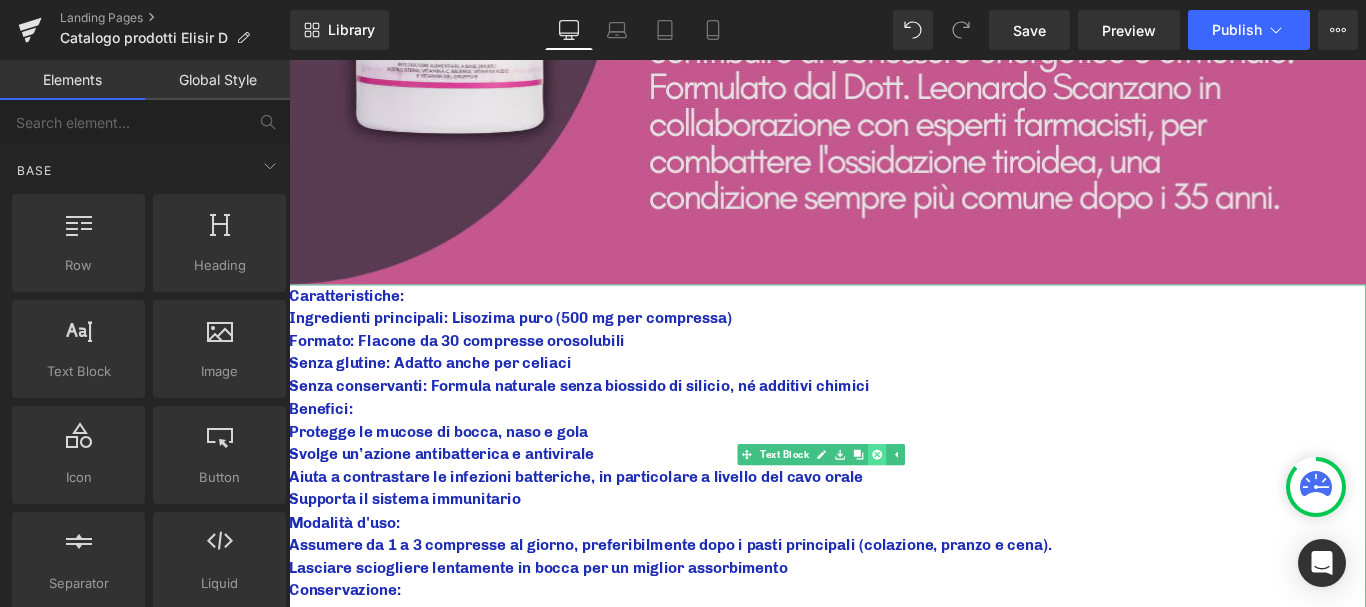 click at bounding box center (949, 503) 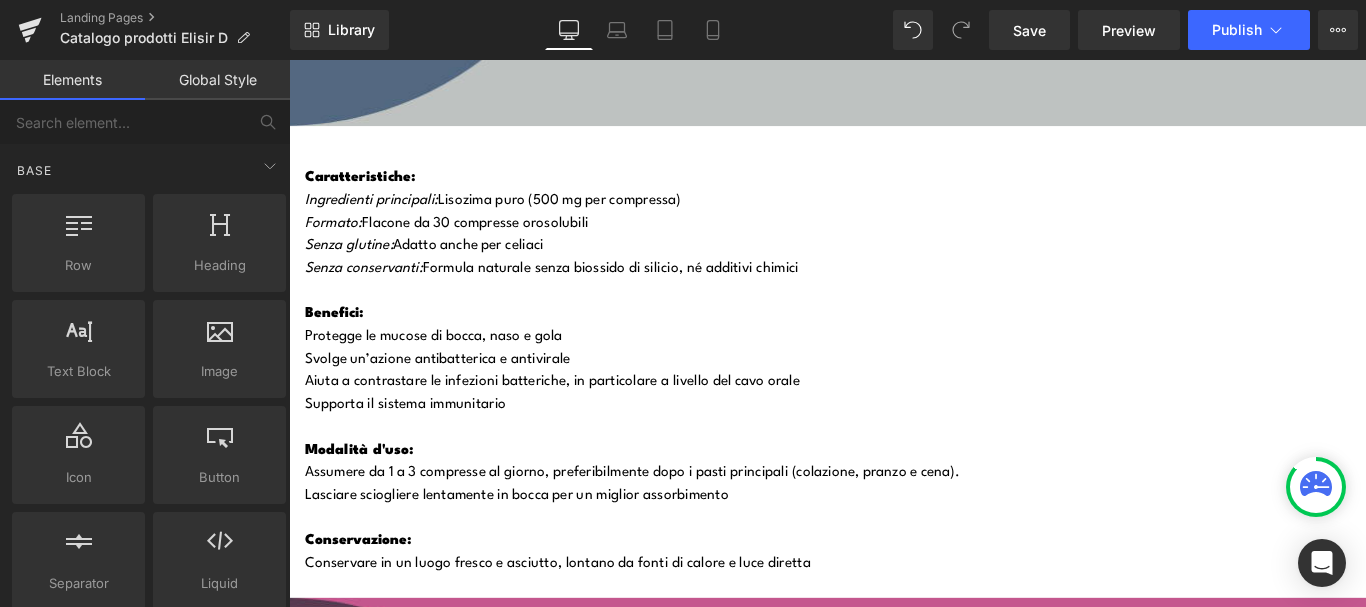 scroll, scrollTop: 14600, scrollLeft: 0, axis: vertical 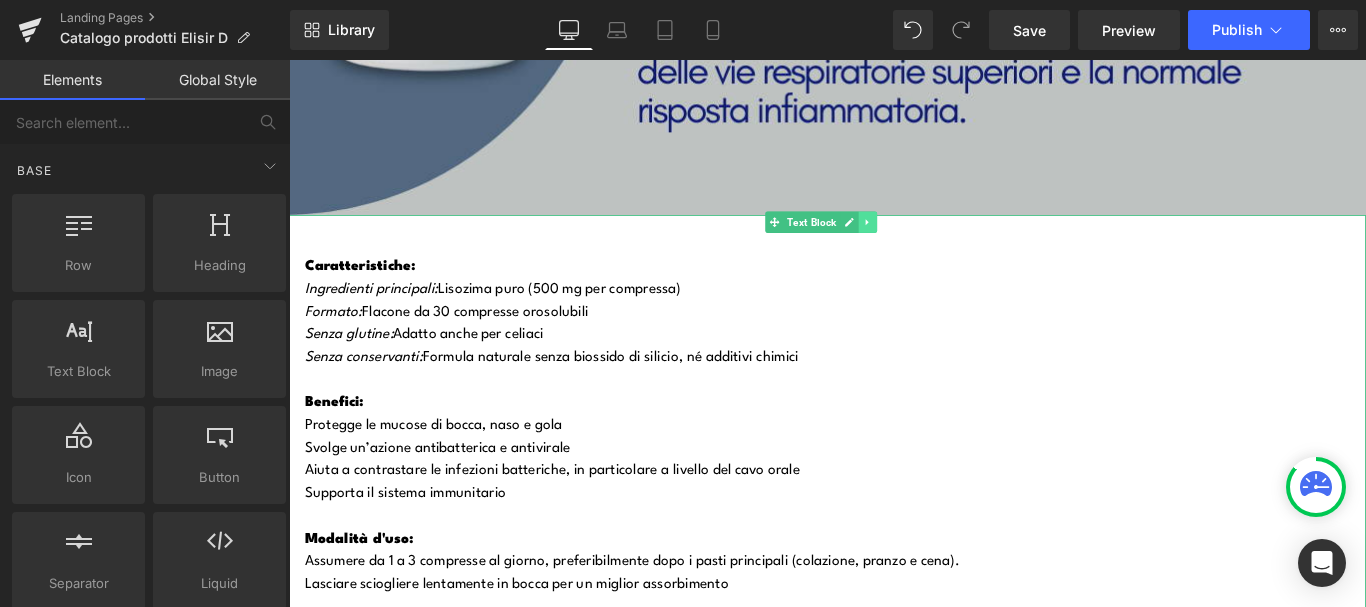 click at bounding box center [939, 242] 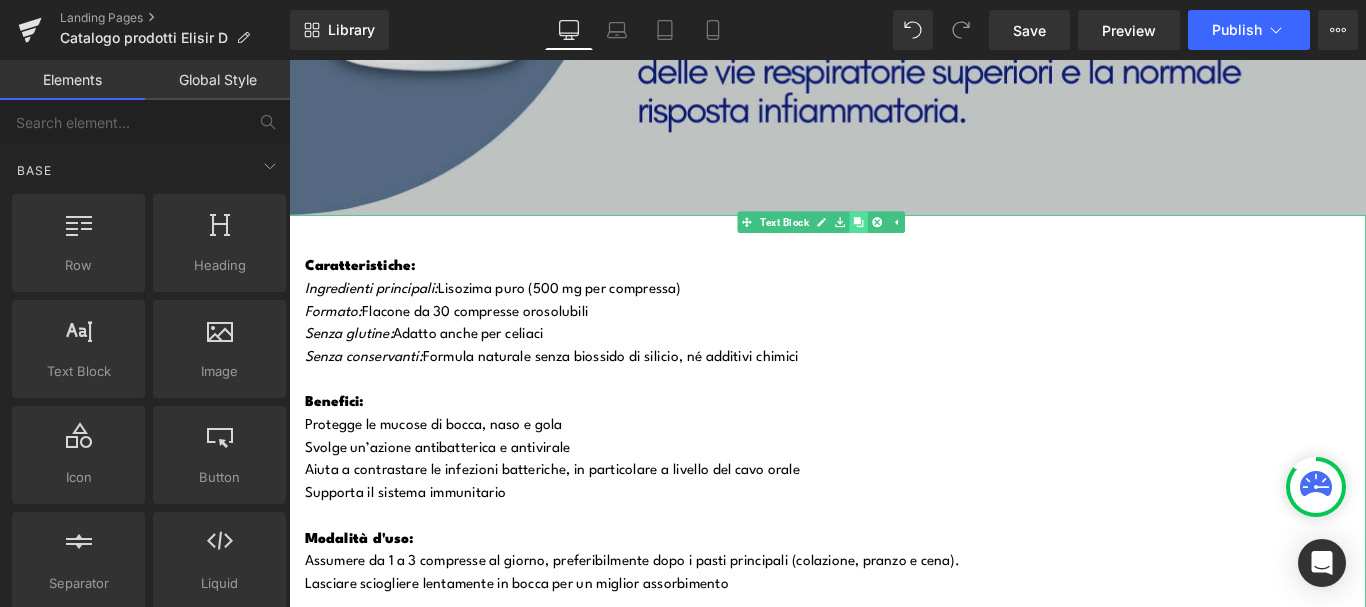 click at bounding box center (928, 242) 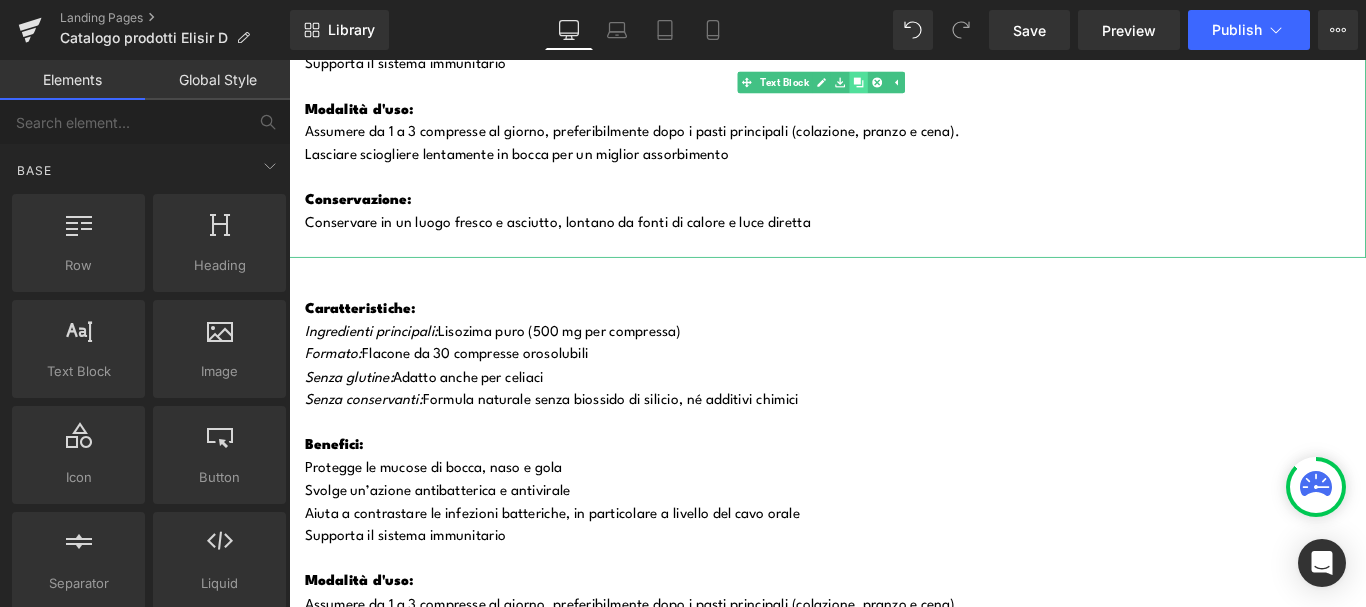 scroll, scrollTop: 15113, scrollLeft: 0, axis: vertical 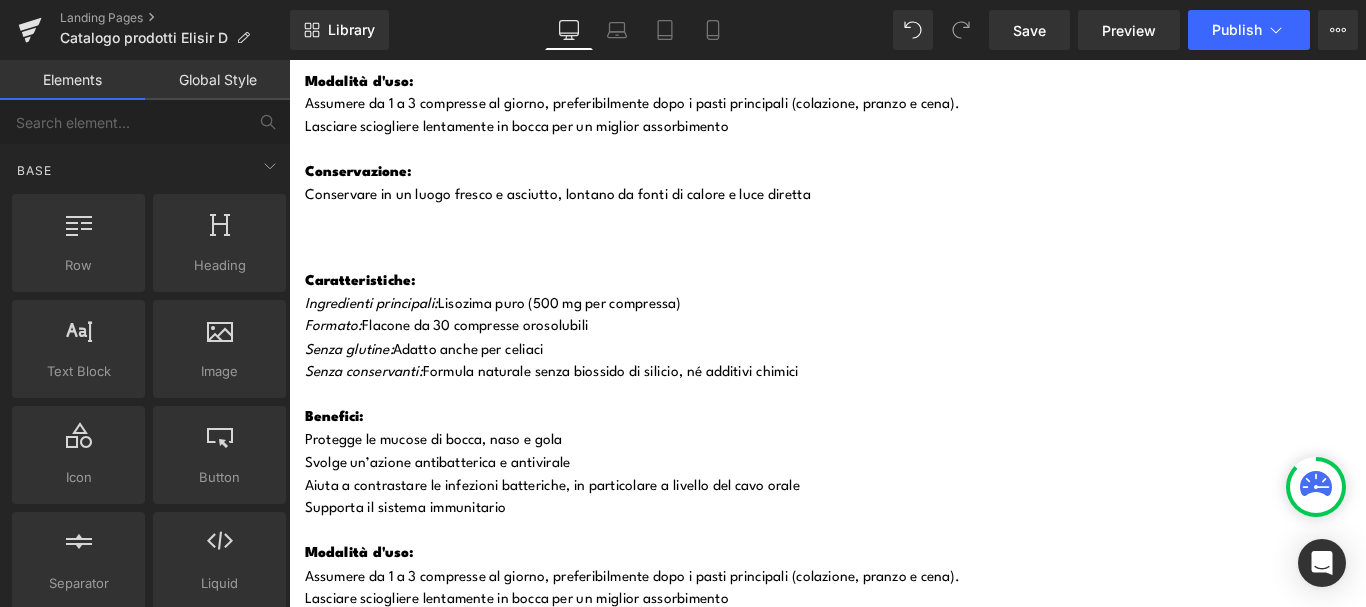 click on "Formato:  Flacone da 30 compresse orosolubili" at bounding box center (903, 361) 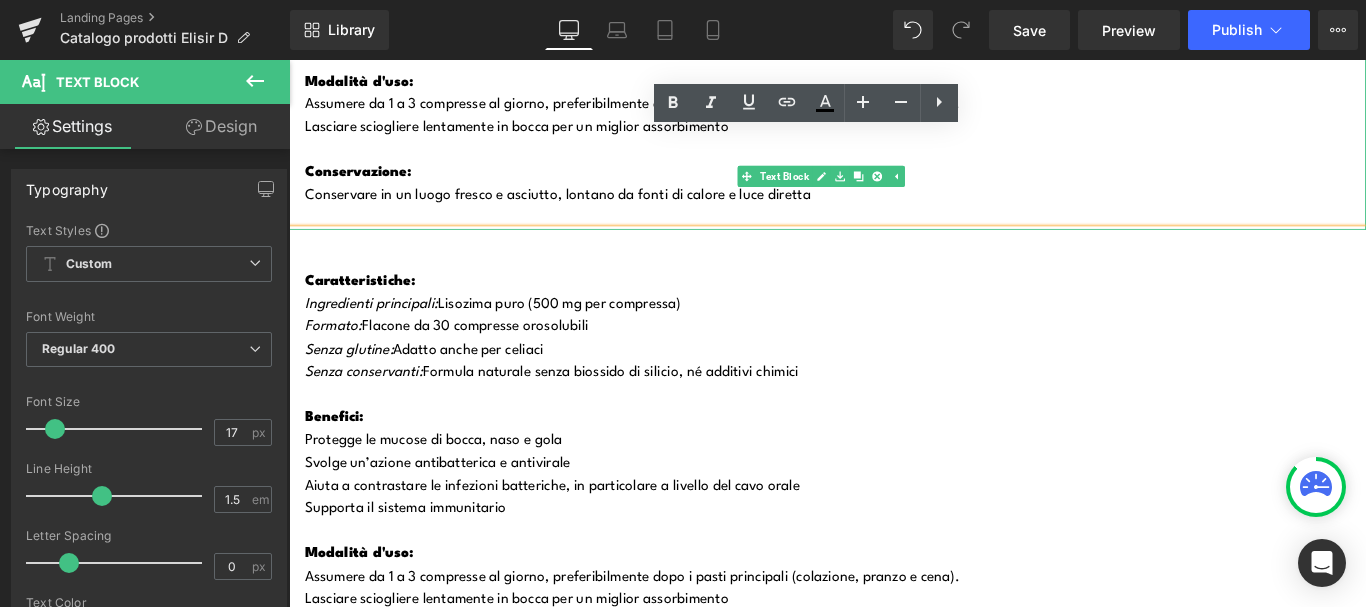 click on "Conservare in un luogo fresco e asciutto, lontano da fonti di calore e luce diretta" at bounding box center [903, 213] 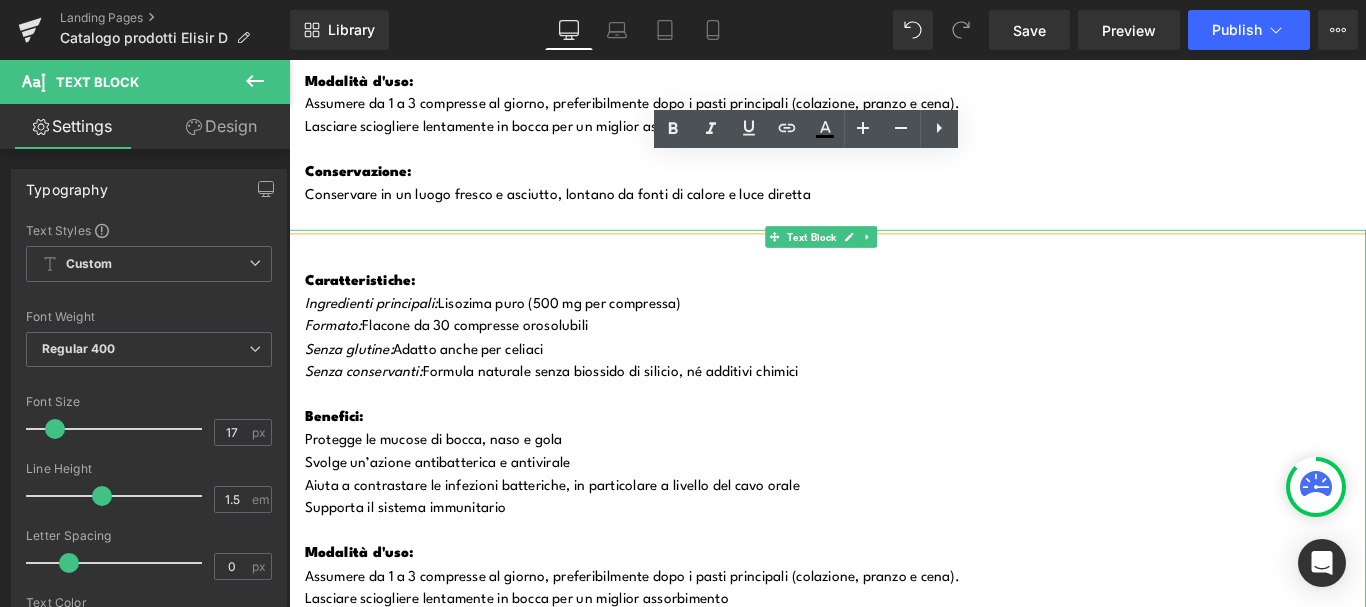 click at bounding box center [903, 438] 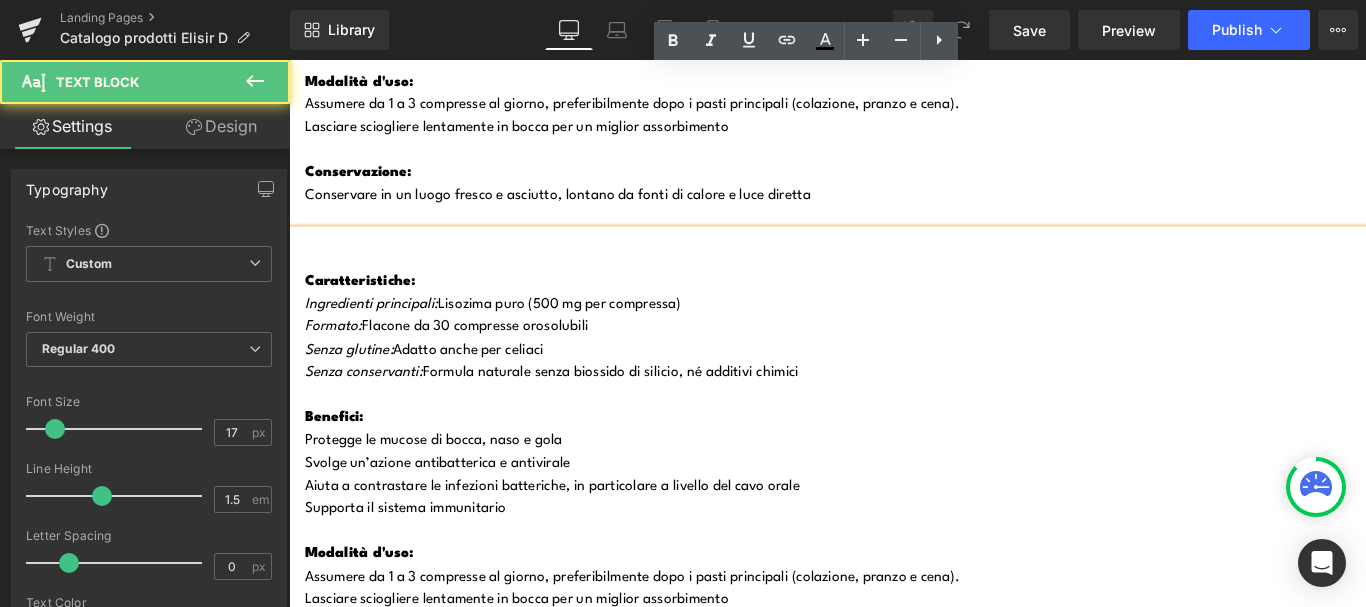 scroll, scrollTop: 15413, scrollLeft: 0, axis: vertical 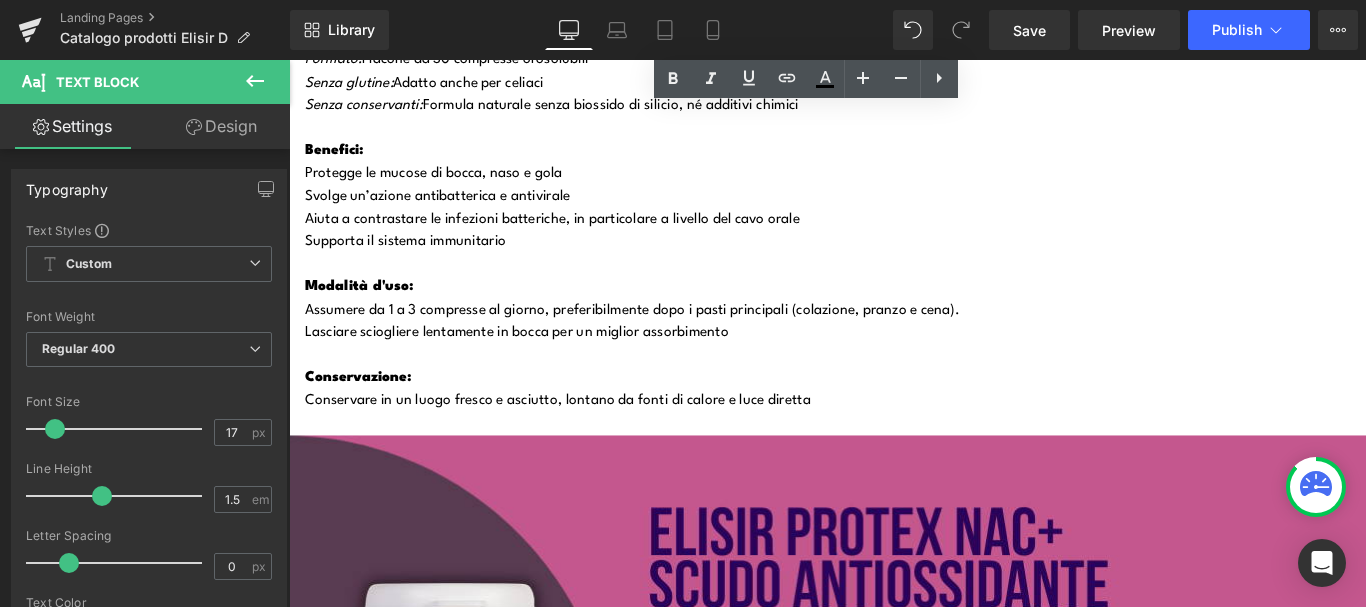 click on "Conservare in un luogo fresco e asciutto, lontano da fonti di calore e luce diretta" at bounding box center (903, 444) 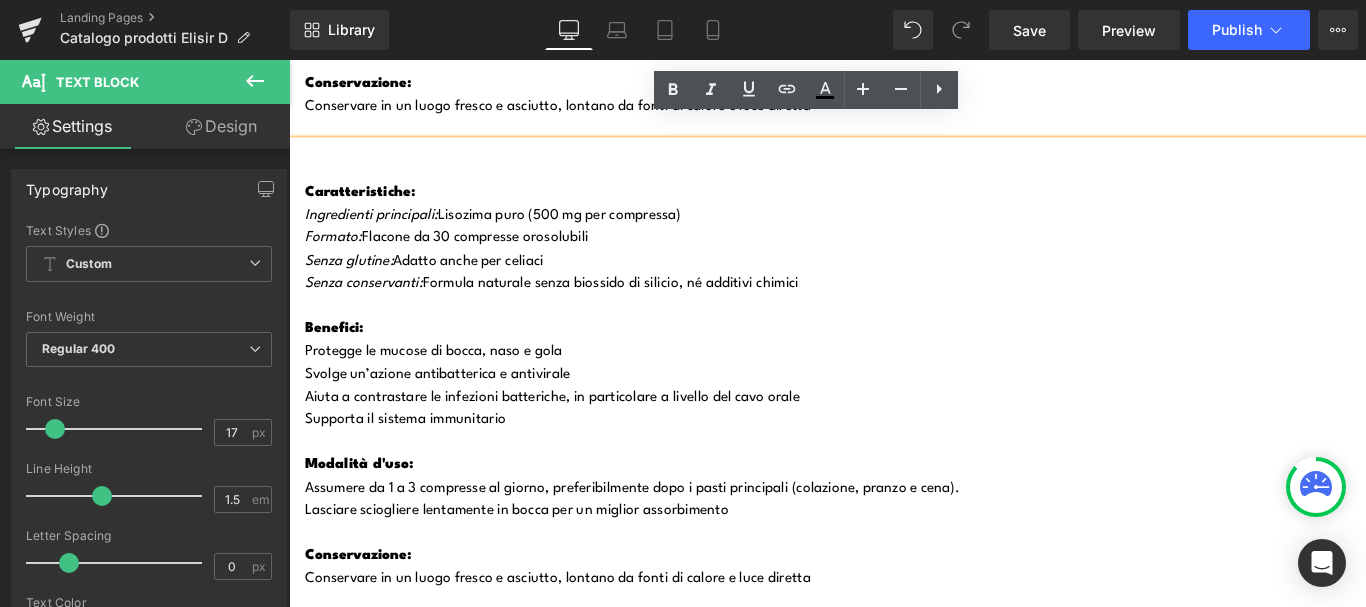 scroll, scrollTop: 14913, scrollLeft: 0, axis: vertical 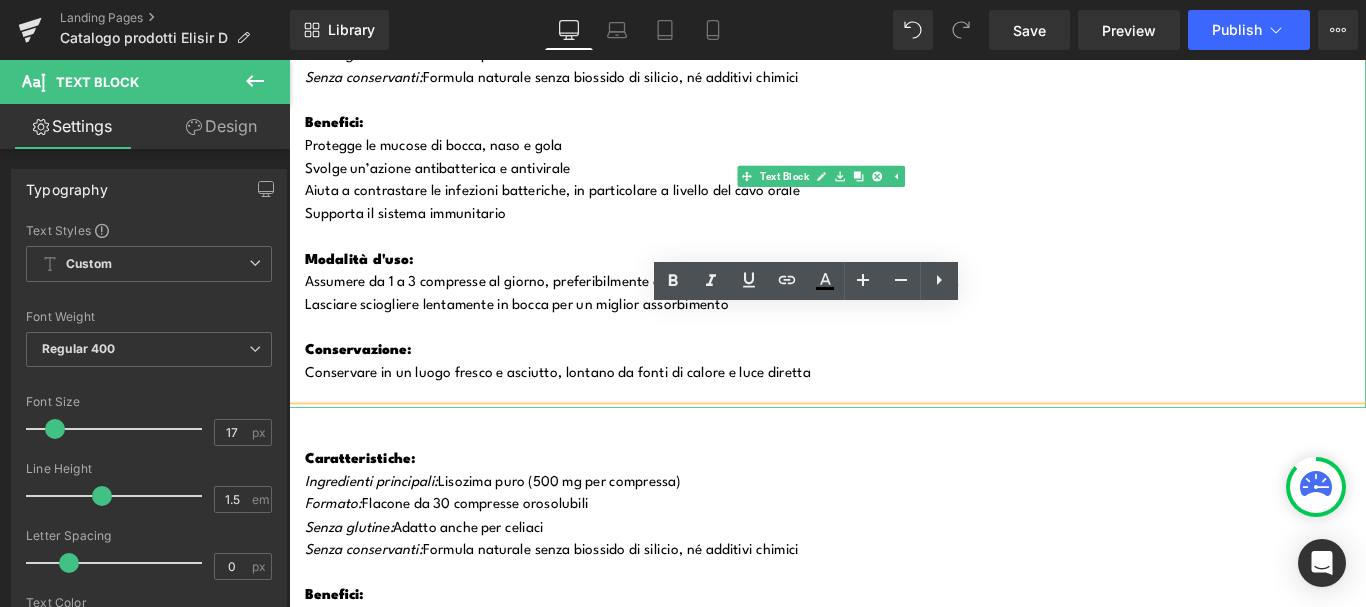 click on "Assumere da 1 a 3 compresse al giorno, preferibilmente dopo i pasti principali (colazione, pranzo e cena)." at bounding box center [903, 311] 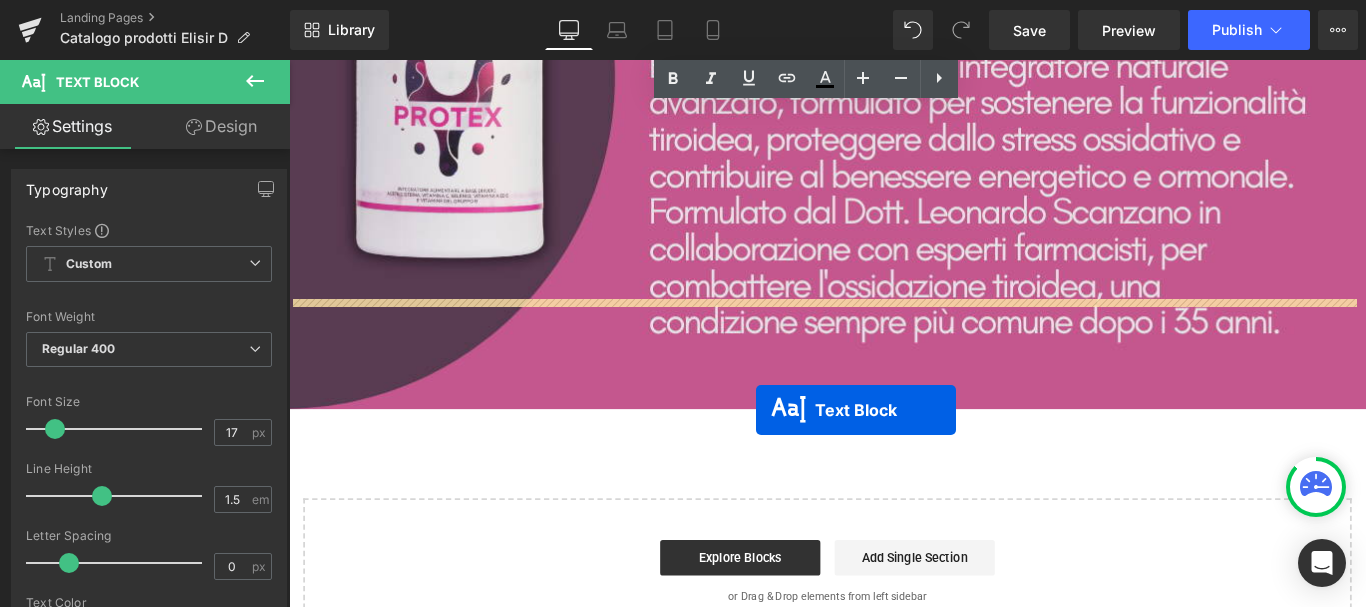 scroll, scrollTop: 15713, scrollLeft: 0, axis: vertical 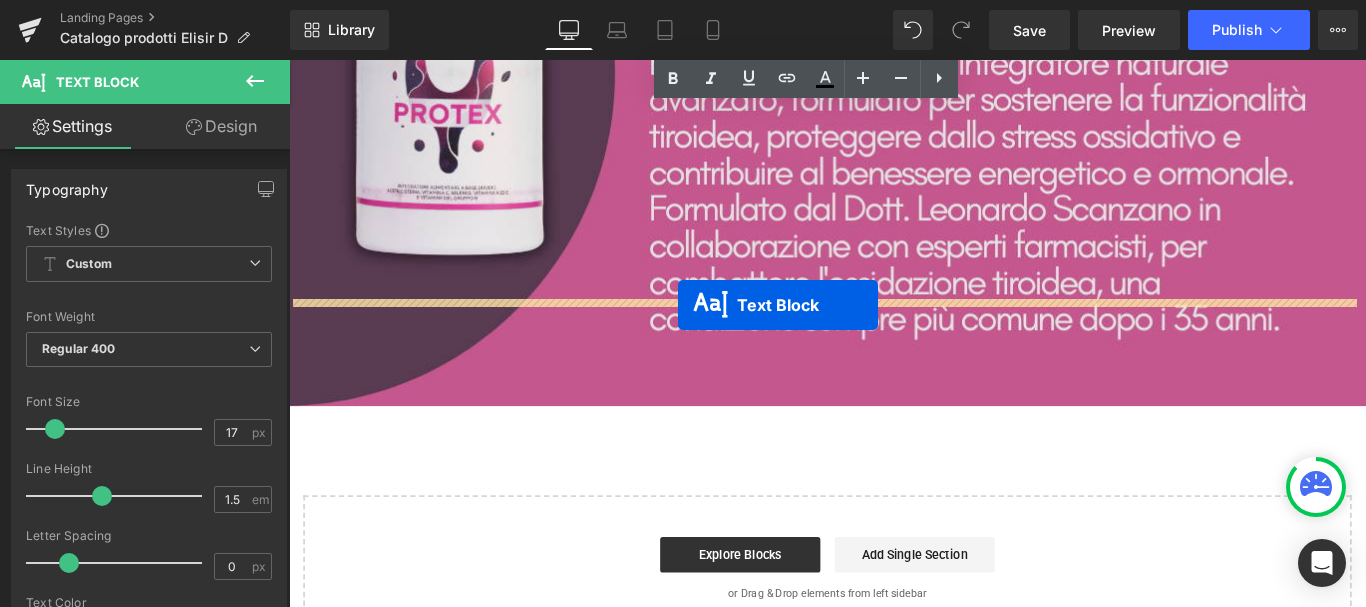 drag, startPoint x: 835, startPoint y: 371, endPoint x: 726, endPoint y: 335, distance: 114.791115 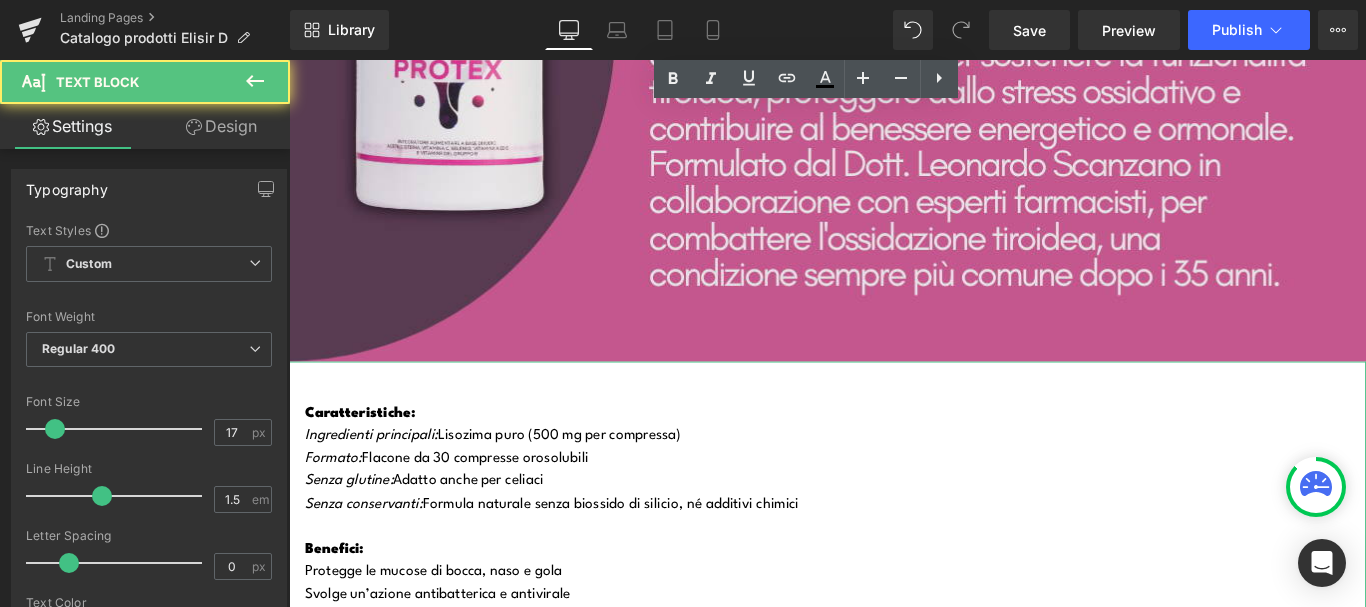 scroll, scrollTop: 15663, scrollLeft: 0, axis: vertical 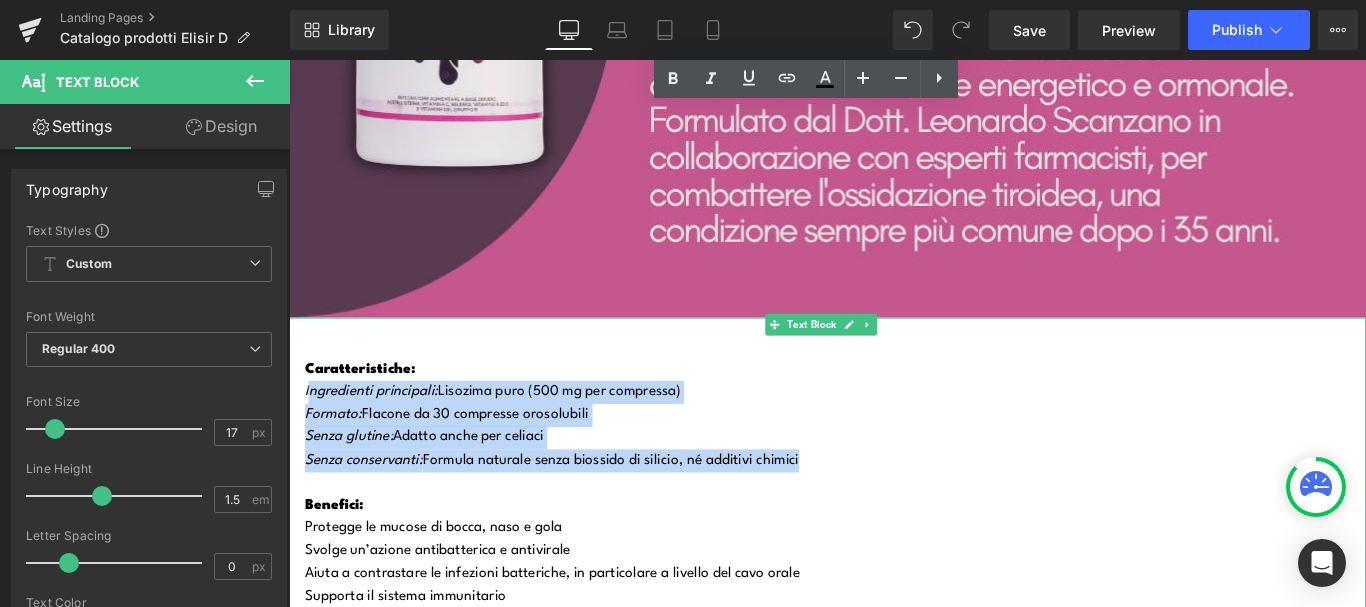 drag, startPoint x: 748, startPoint y: 371, endPoint x: 309, endPoint y: 310, distance: 443.21777 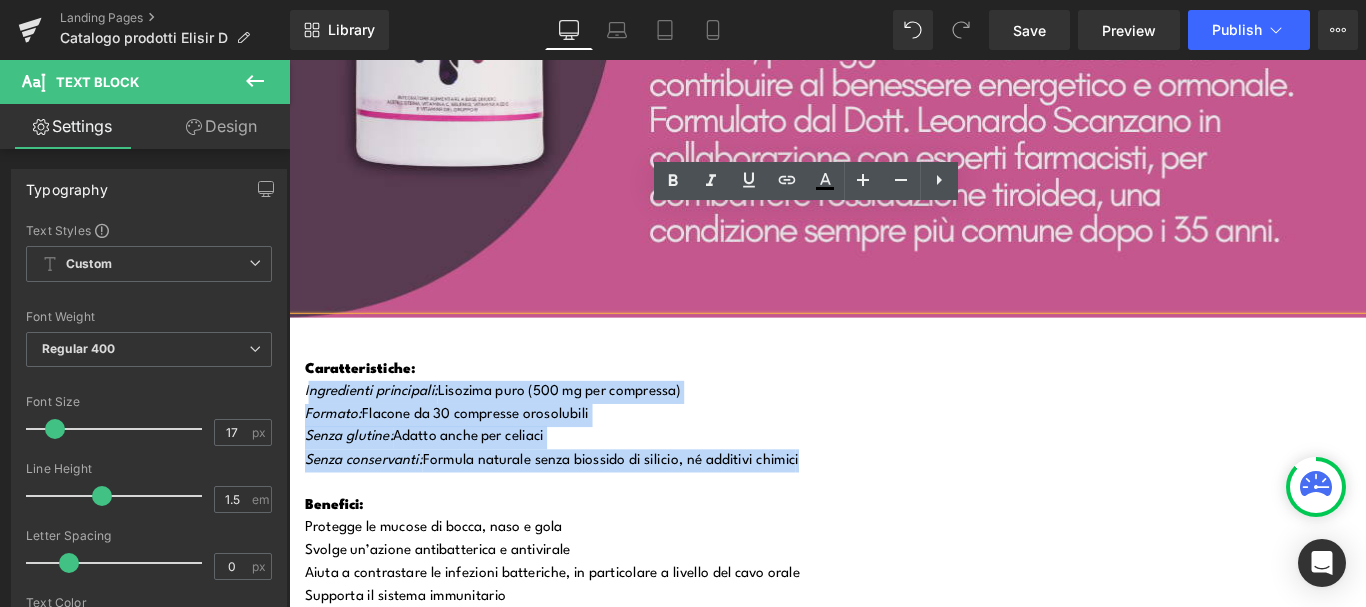 paste 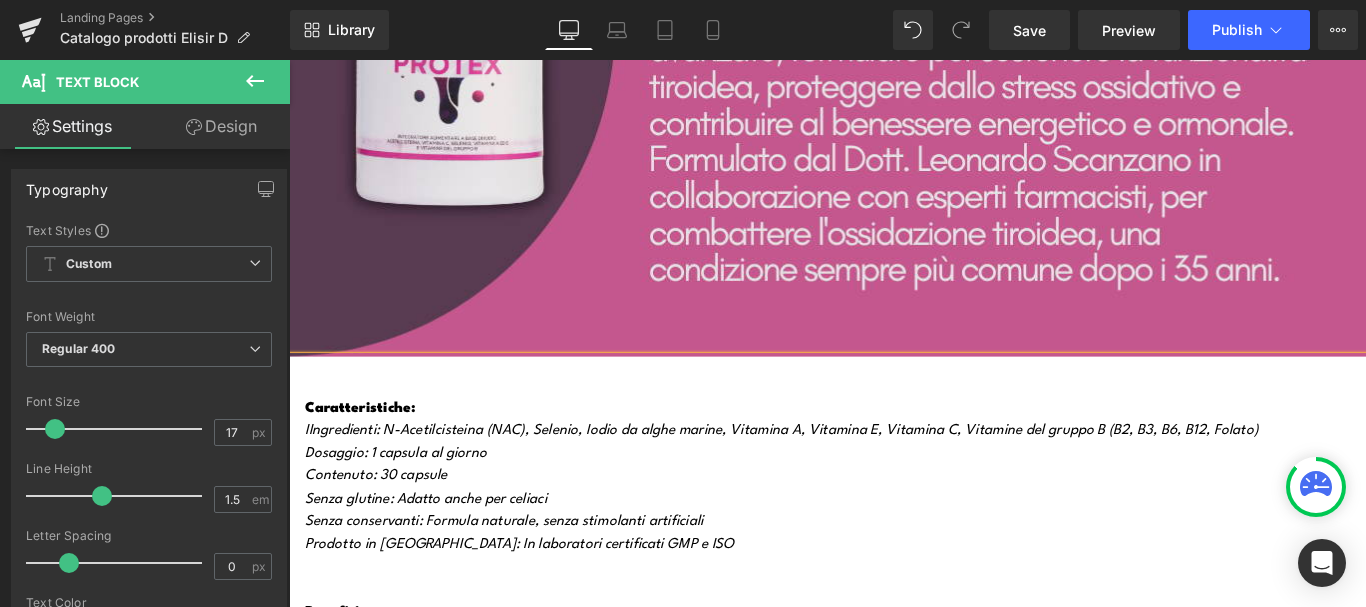 scroll, scrollTop: 15863, scrollLeft: 0, axis: vertical 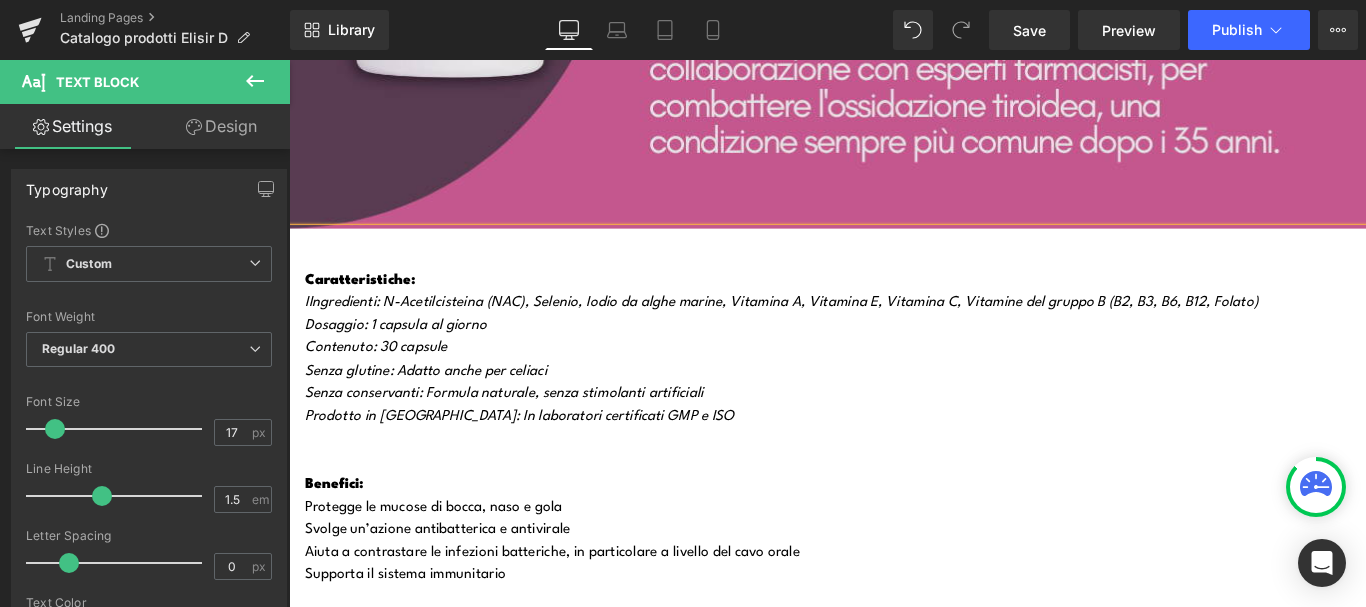 click on "IIngredienti: N-Acetilcisteina (NAC), Selenio, Iodio da alghe marine, Vitamina A, Vitamina E, Vitamina C, Vitamine del gruppo B (B2, B3, B6, B12, Folato)" at bounding box center [842, 332] 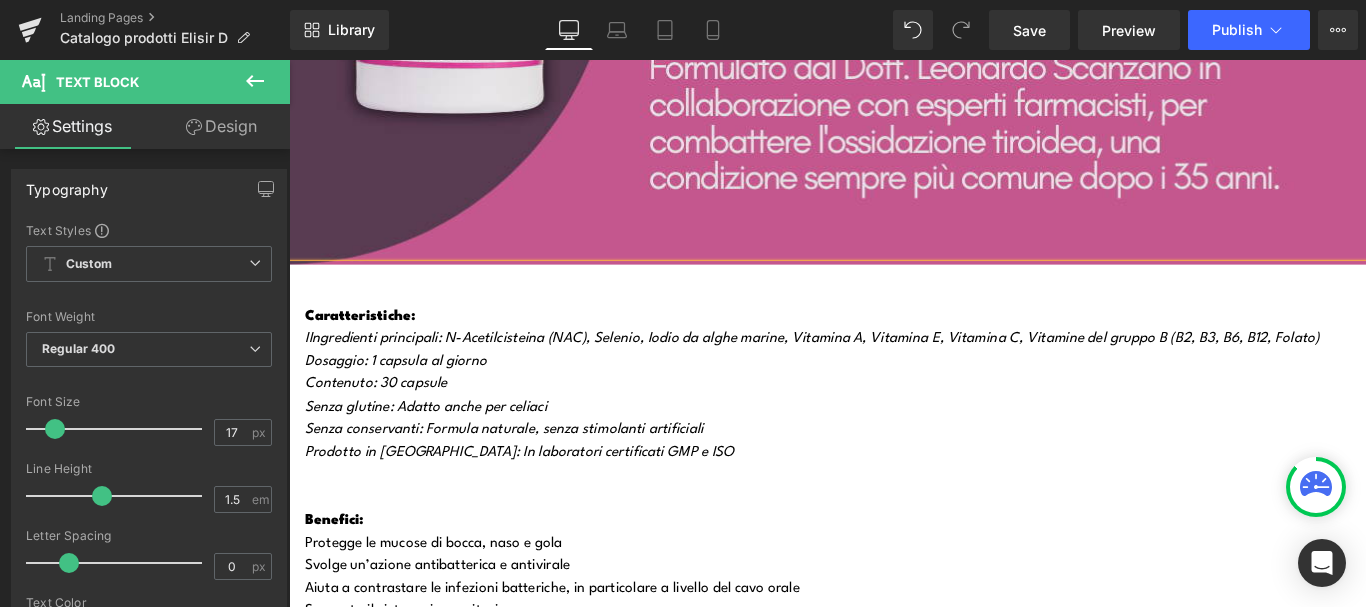 scroll, scrollTop: 15863, scrollLeft: 0, axis: vertical 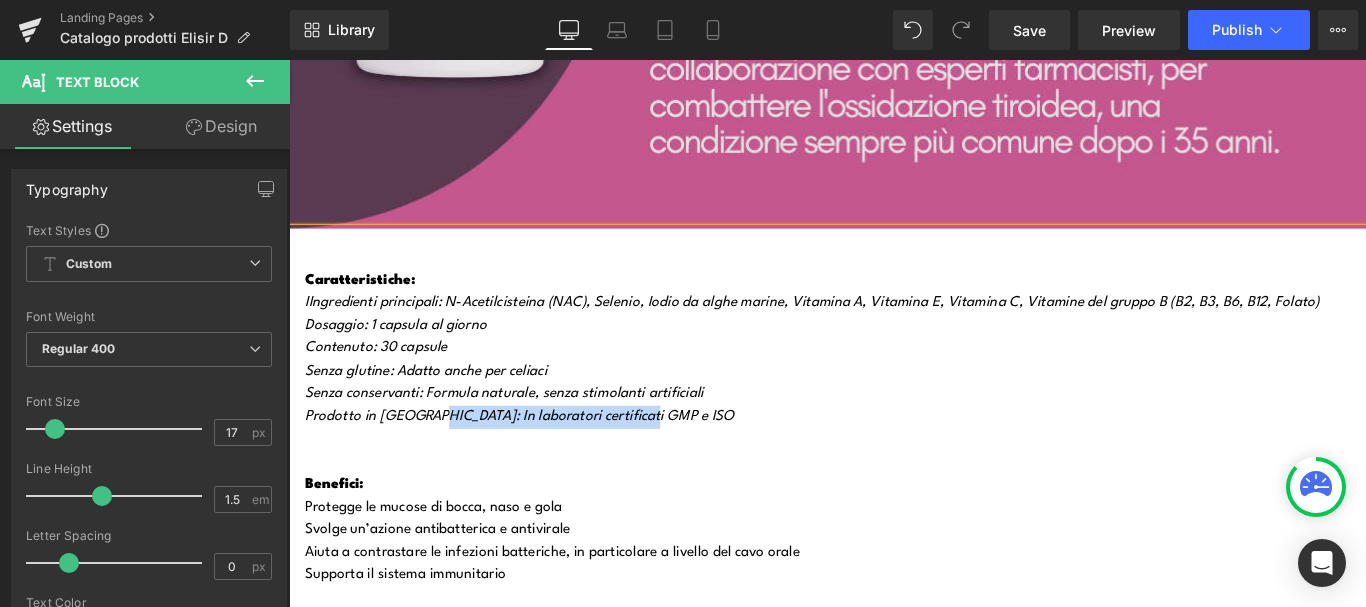 drag, startPoint x: 669, startPoint y: 336, endPoint x: 432, endPoint y: 330, distance: 237.07594 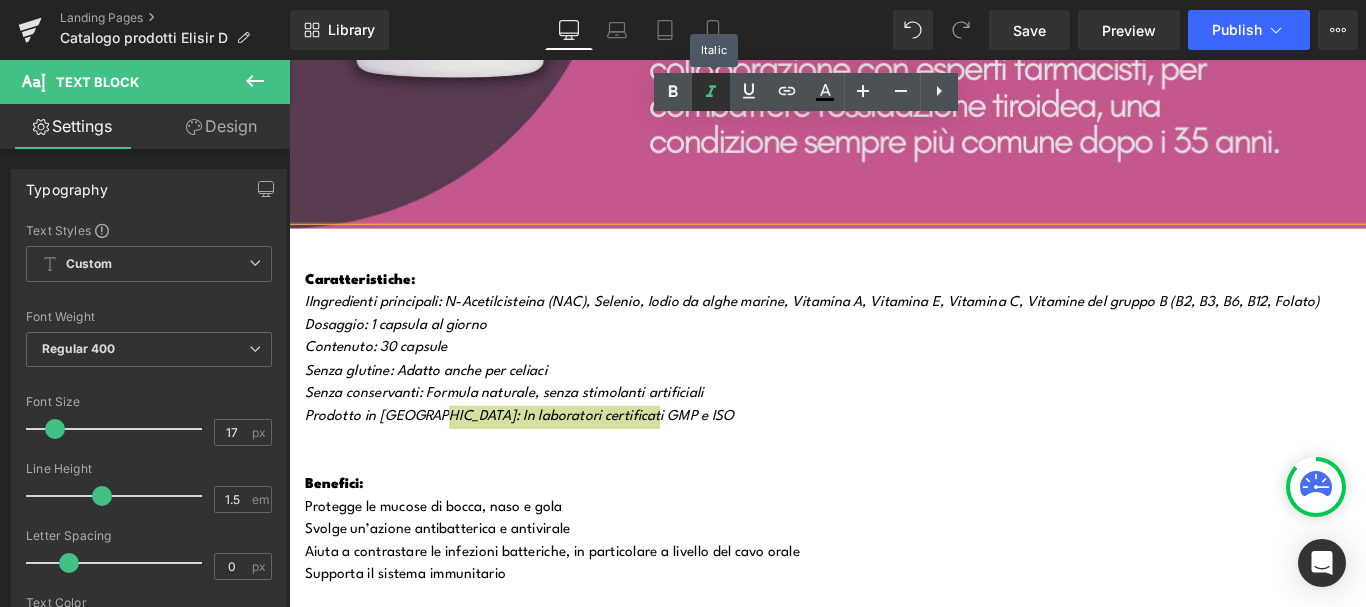 click 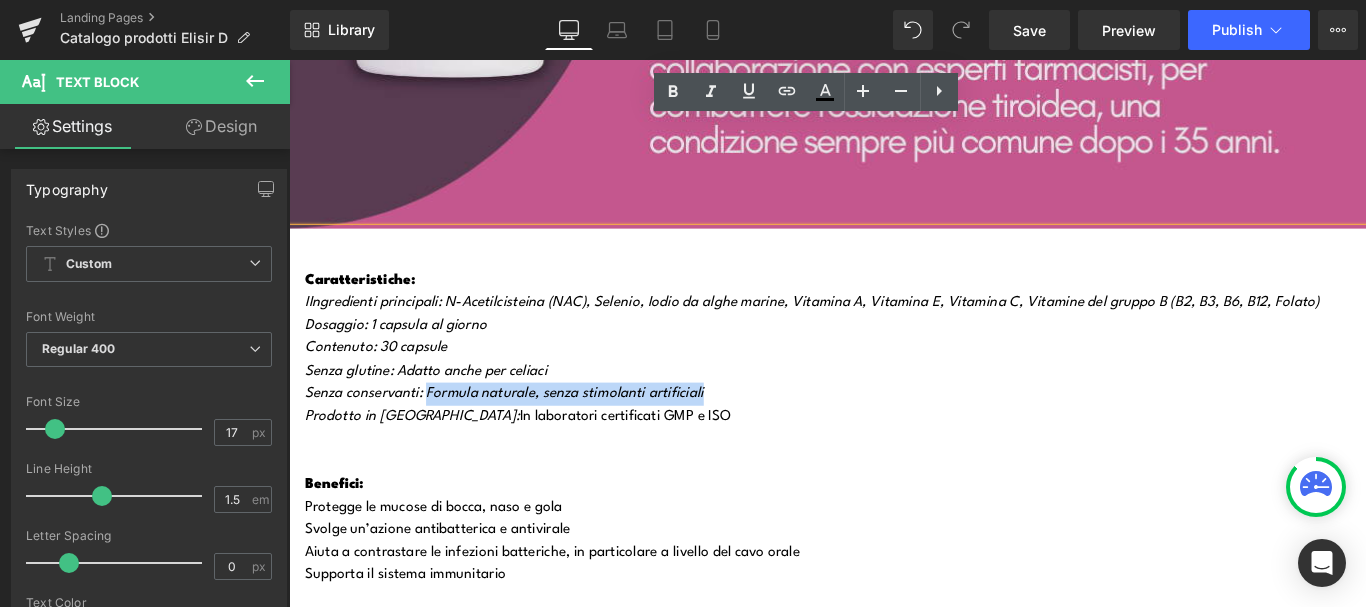 drag, startPoint x: 741, startPoint y: 309, endPoint x: 445, endPoint y: 308, distance: 296.00168 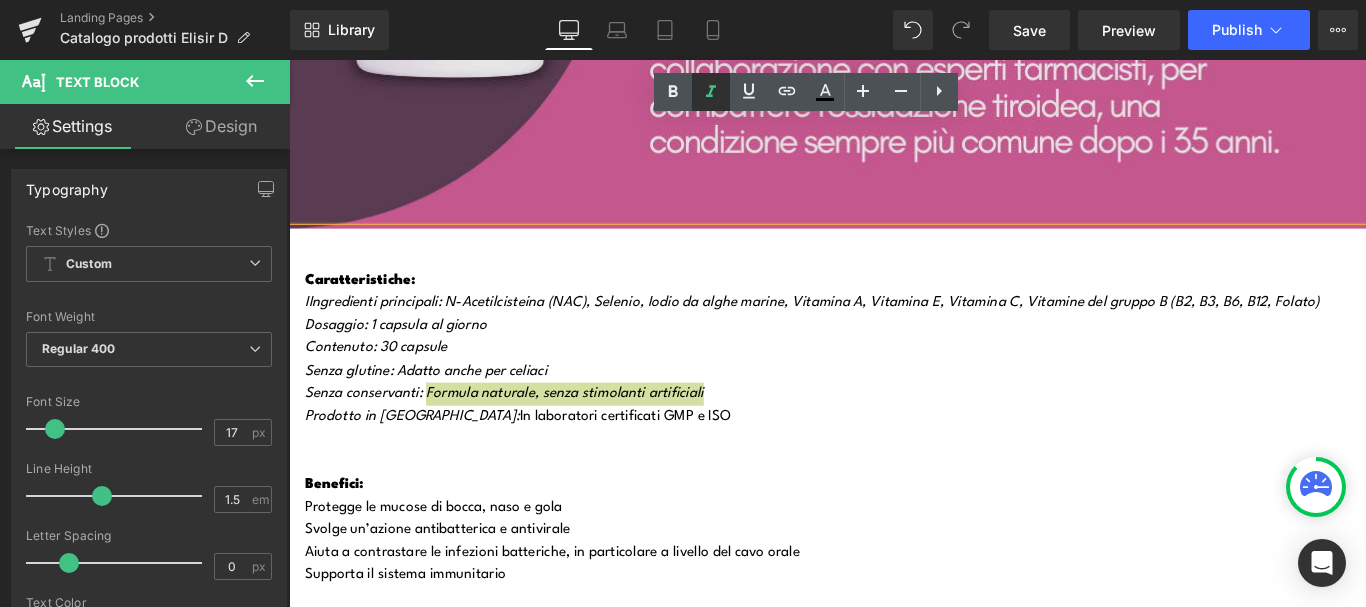 drag, startPoint x: 708, startPoint y: 96, endPoint x: 419, endPoint y: 76, distance: 289.69122 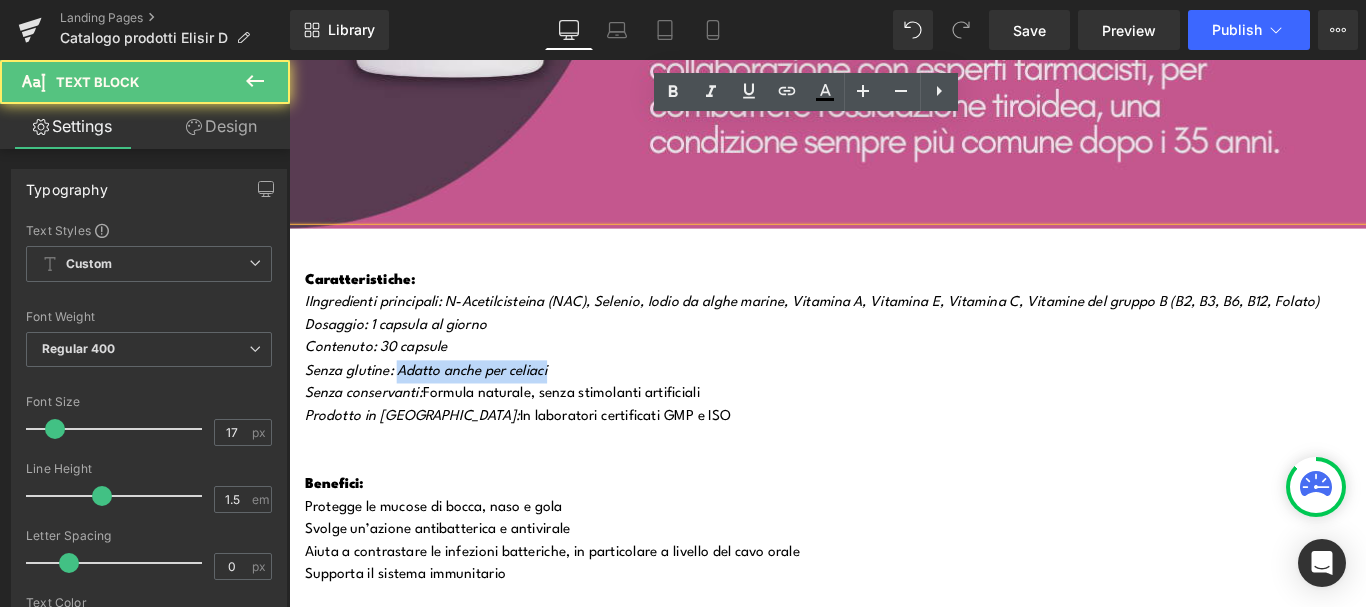 drag, startPoint x: 536, startPoint y: 289, endPoint x: 410, endPoint y: 294, distance: 126.09917 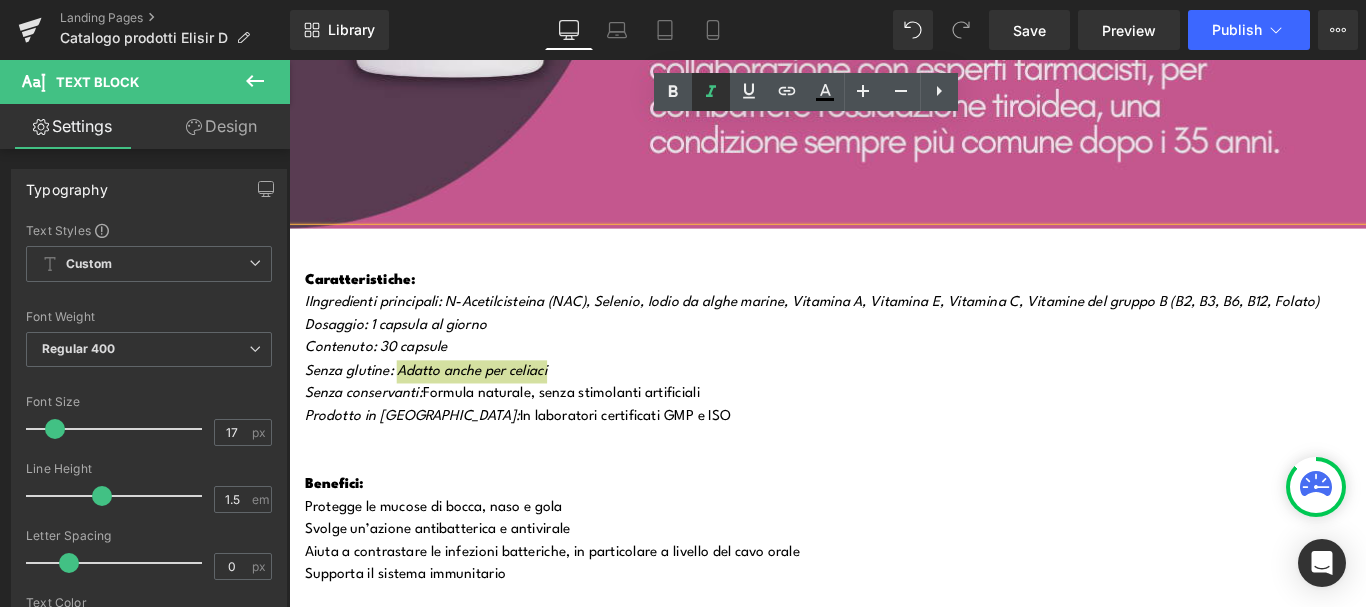 click 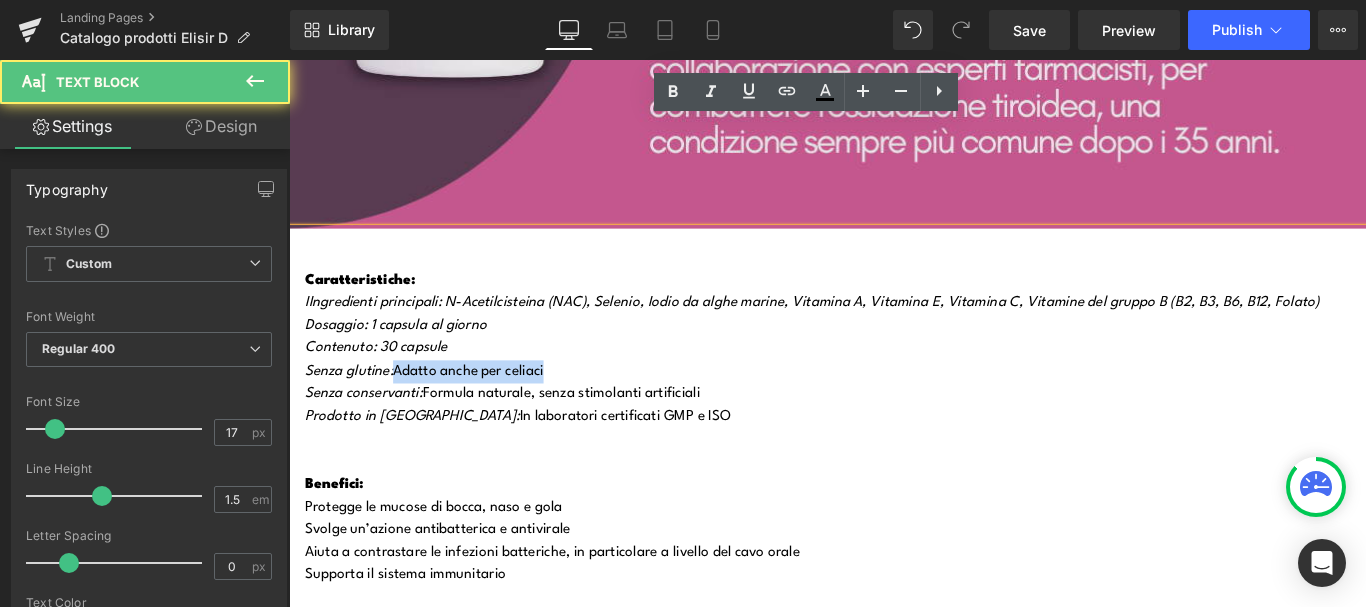 drag, startPoint x: 463, startPoint y: 261, endPoint x: 393, endPoint y: 258, distance: 70.064255 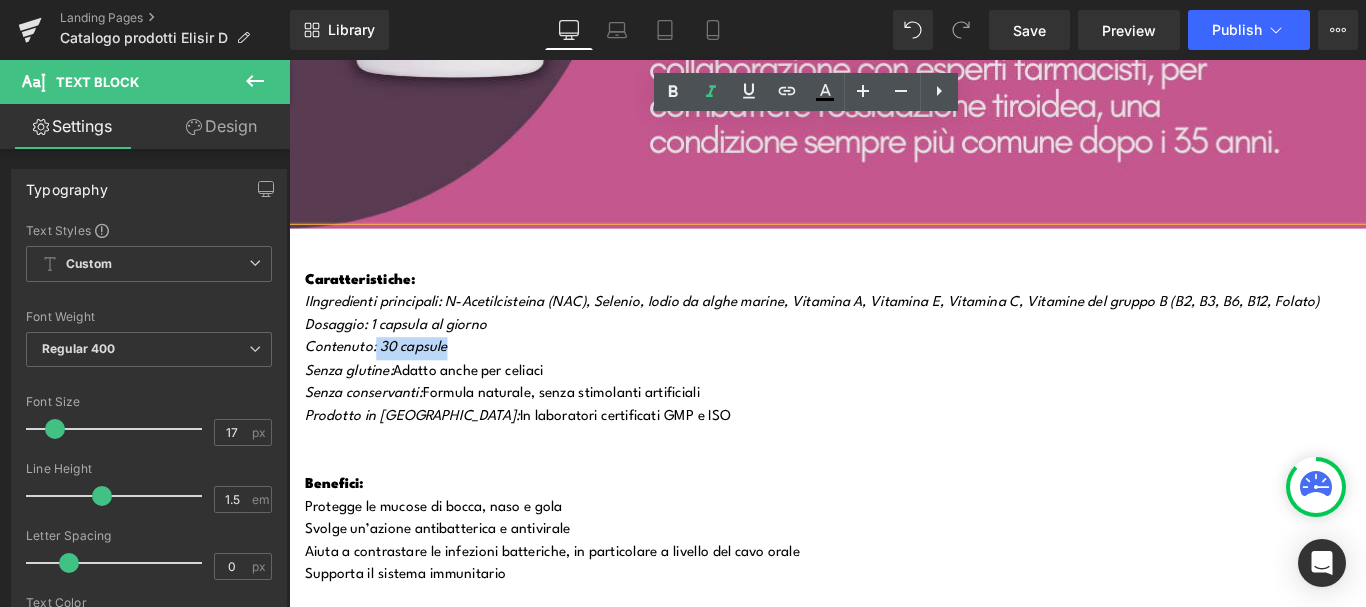 drag, startPoint x: 385, startPoint y: 263, endPoint x: 462, endPoint y: 262, distance: 77.00649 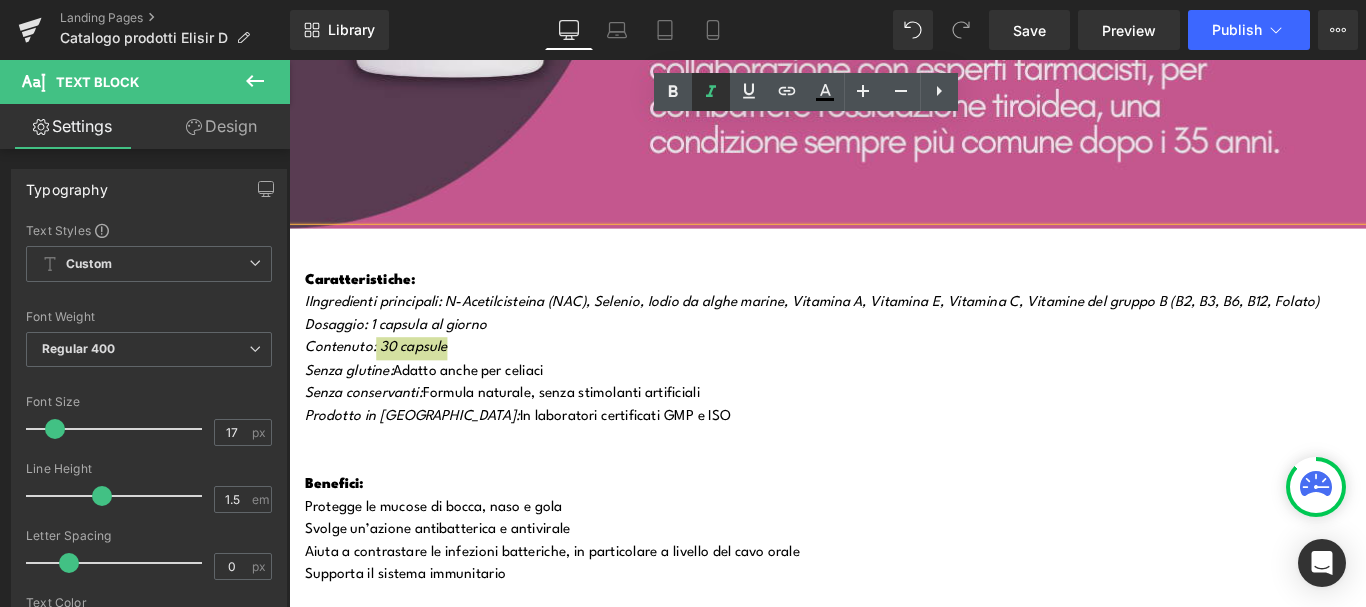 click 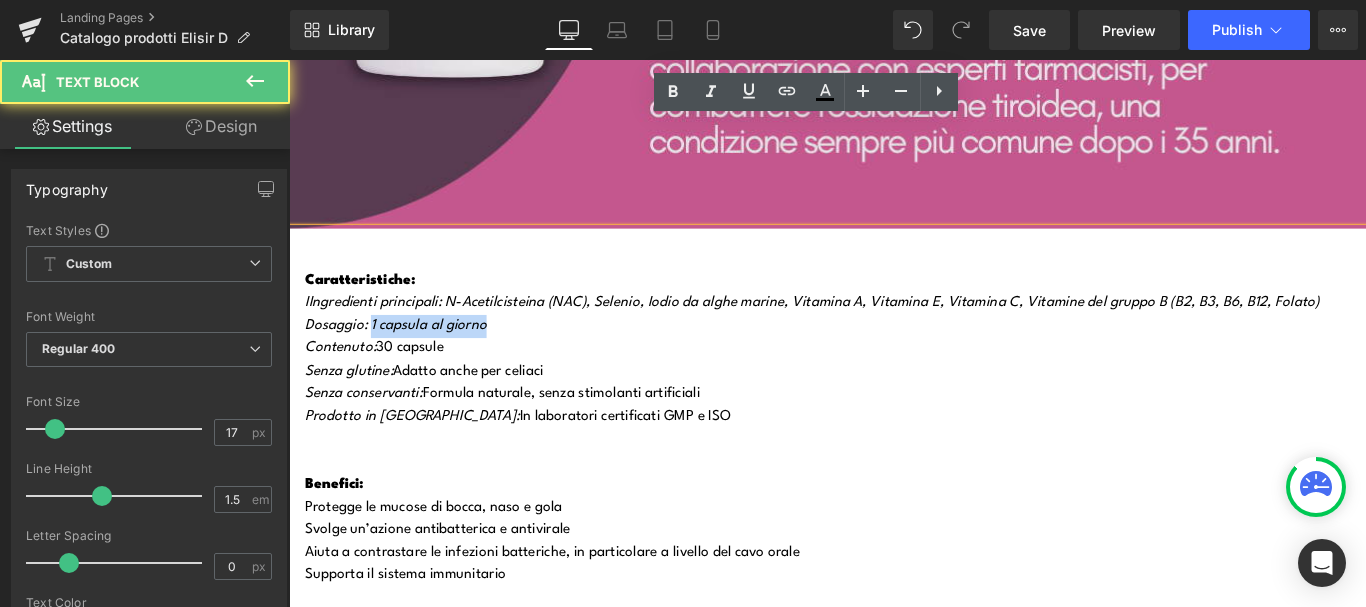 drag, startPoint x: 491, startPoint y: 235, endPoint x: 382, endPoint y: 234, distance: 109.004585 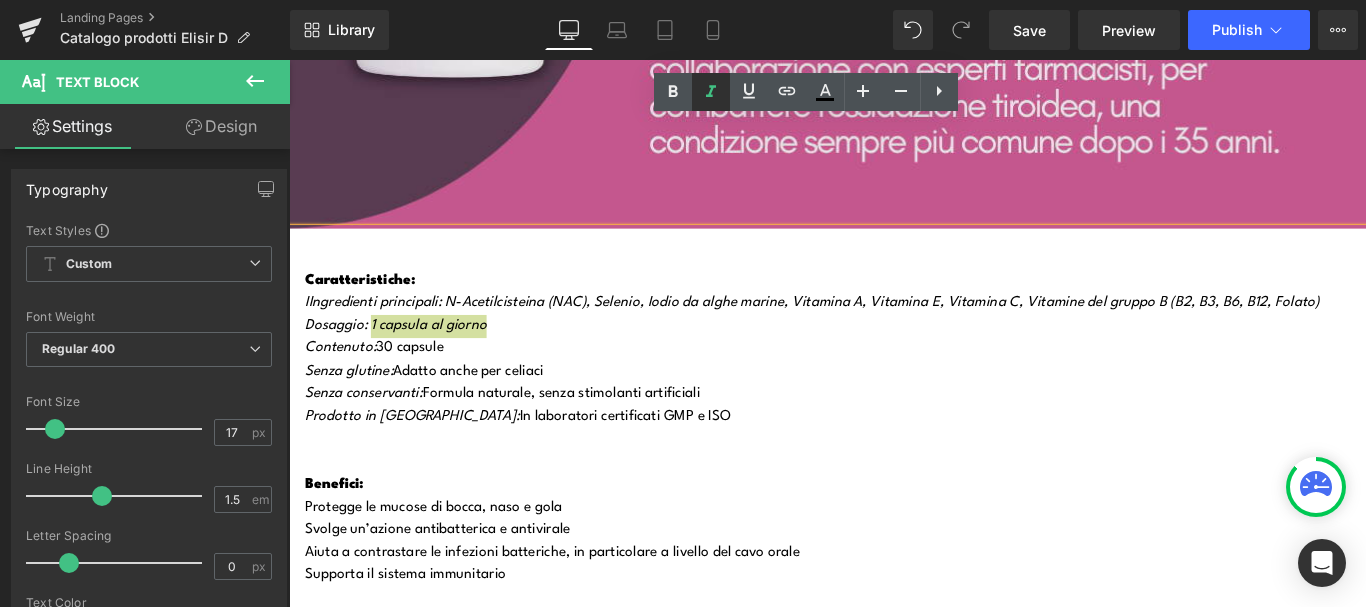 click 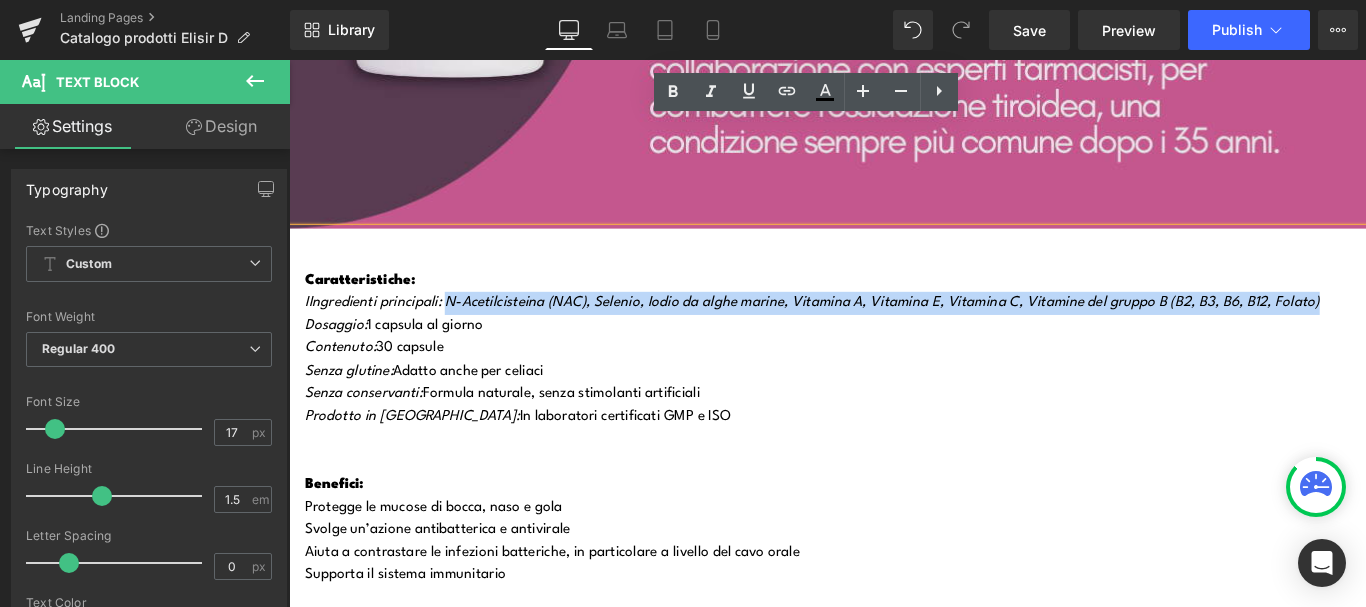 drag, startPoint x: 464, startPoint y: 204, endPoint x: 1466, endPoint y: 213, distance: 1002.0404 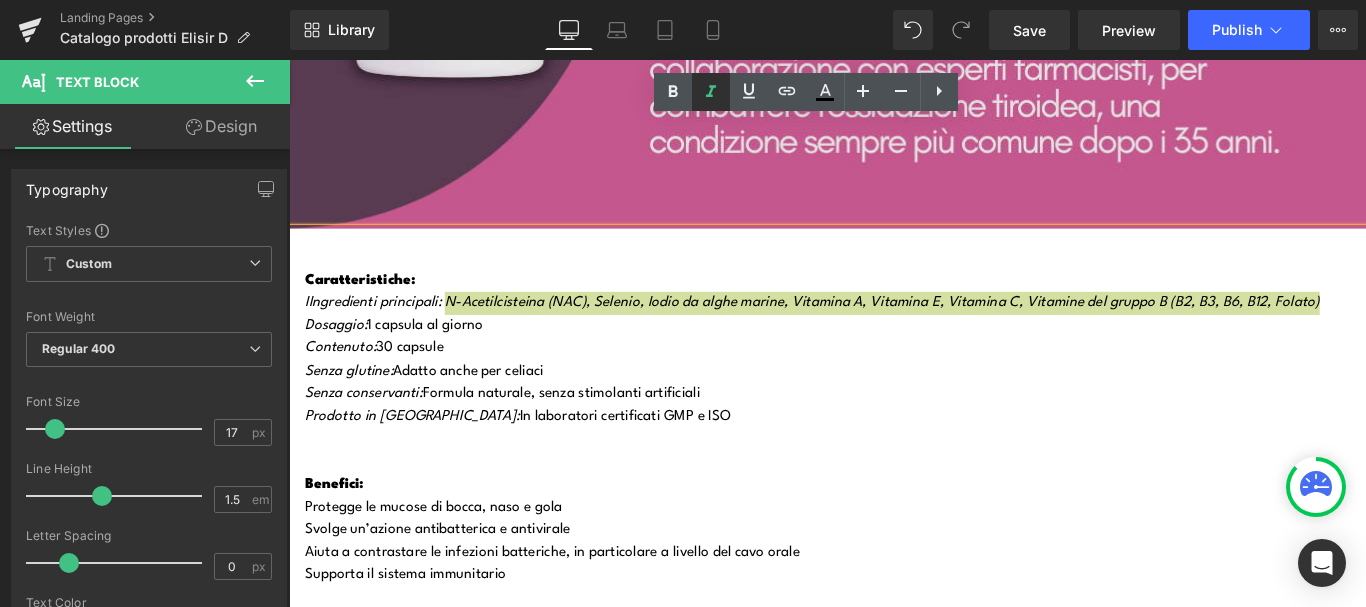 click 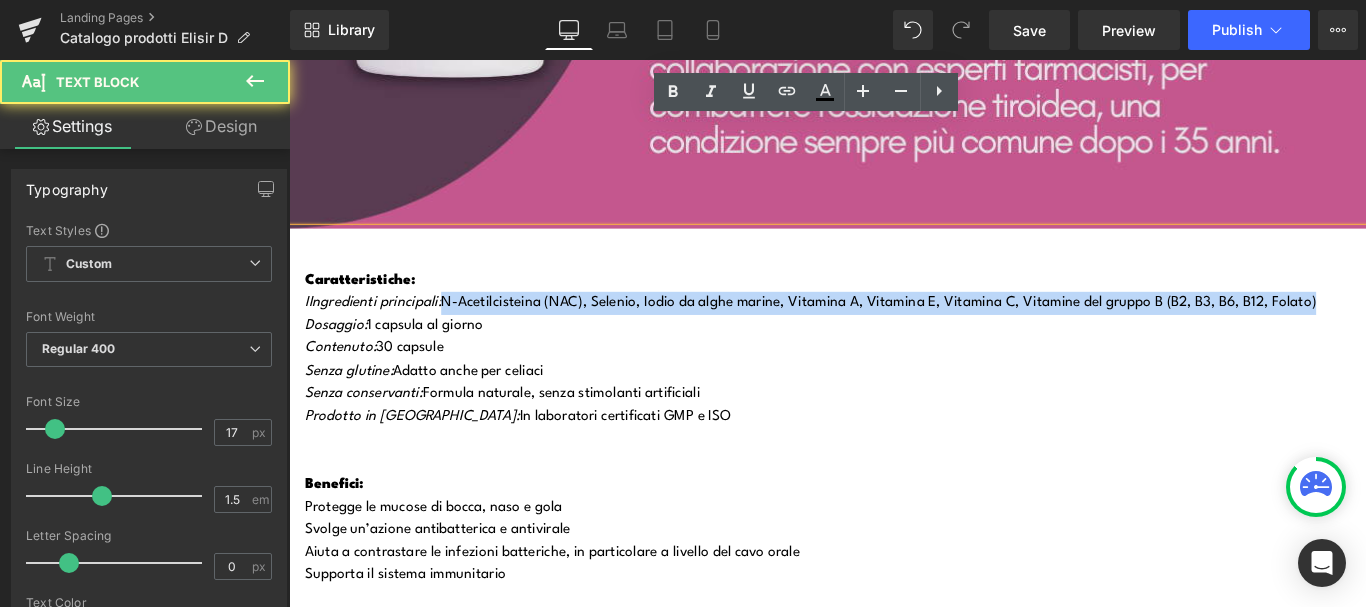 click on "IIngredienti principali:  N-Acetilcisteina (NAC), Selenio, Iodio da alghe marine, Vitamina A, Vitamina E, Vitamina C, Vitamine del gruppo B (B2, B3, B6, B12, Folato)" at bounding box center [875, 332] 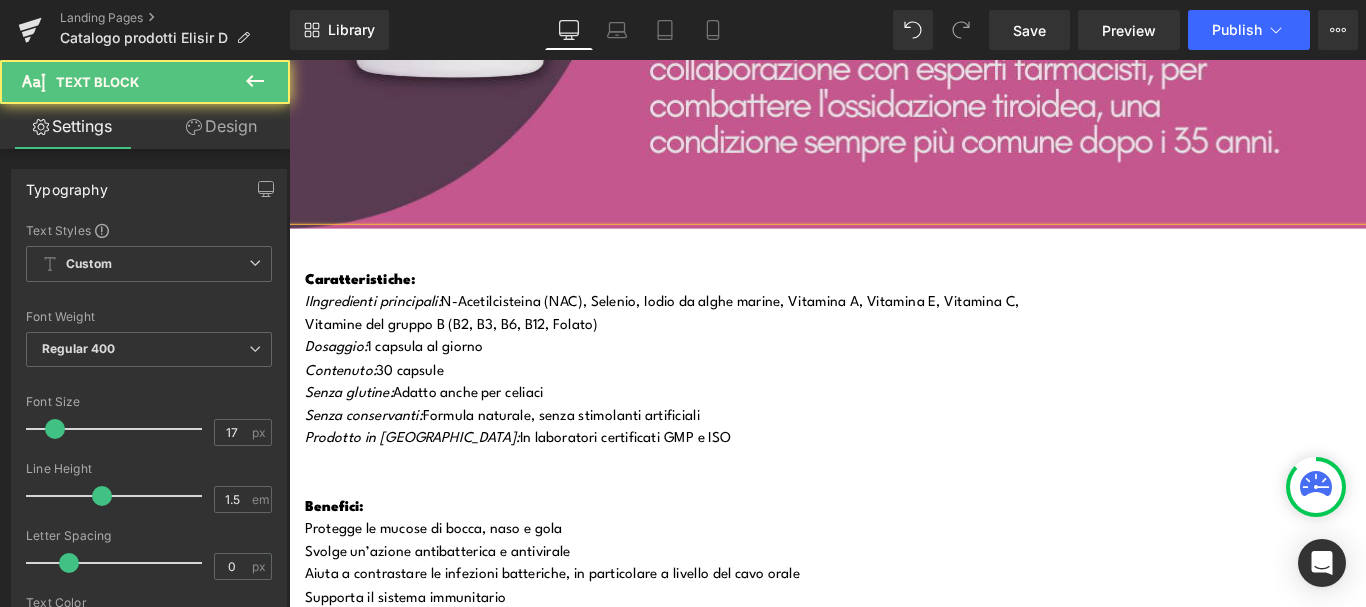click on "IIngredienti principali:" at bounding box center (383, 332) 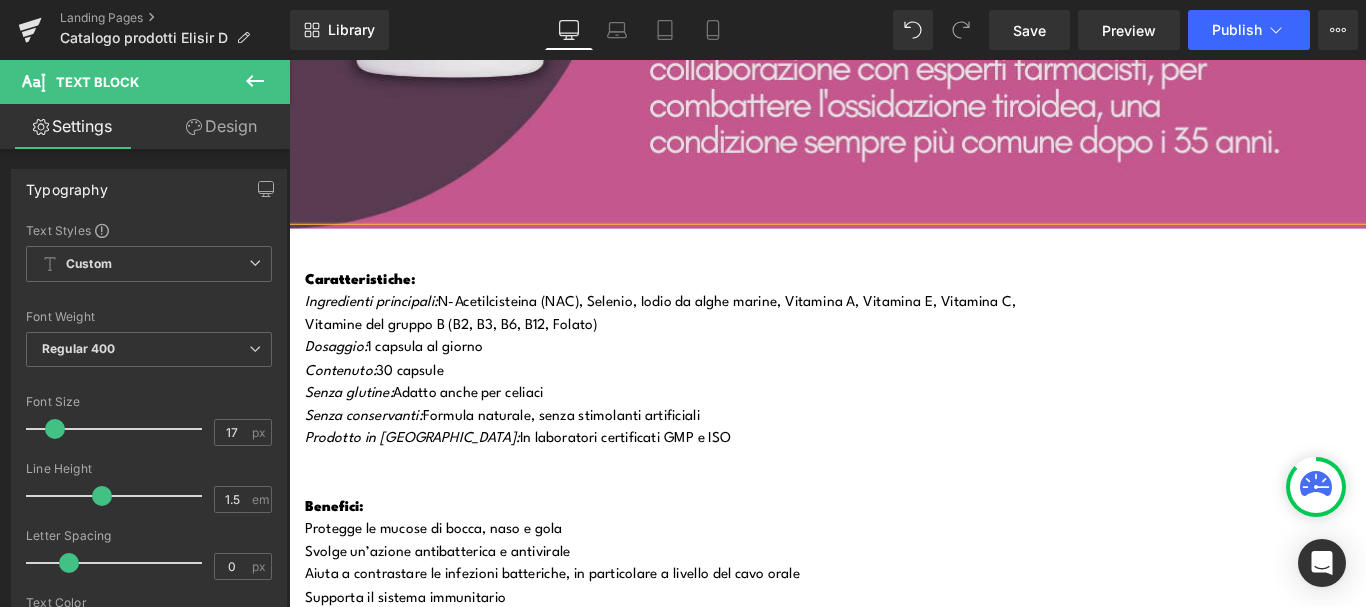 scroll, scrollTop: 15963, scrollLeft: 0, axis: vertical 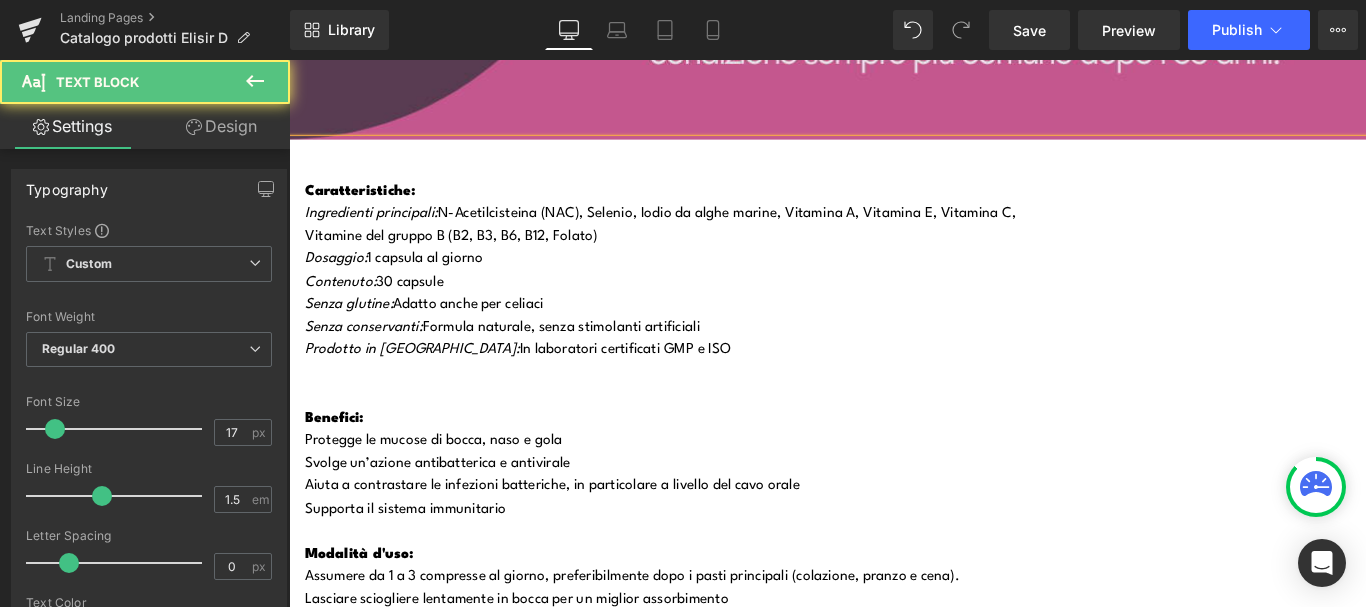 click at bounding box center [903, 412] 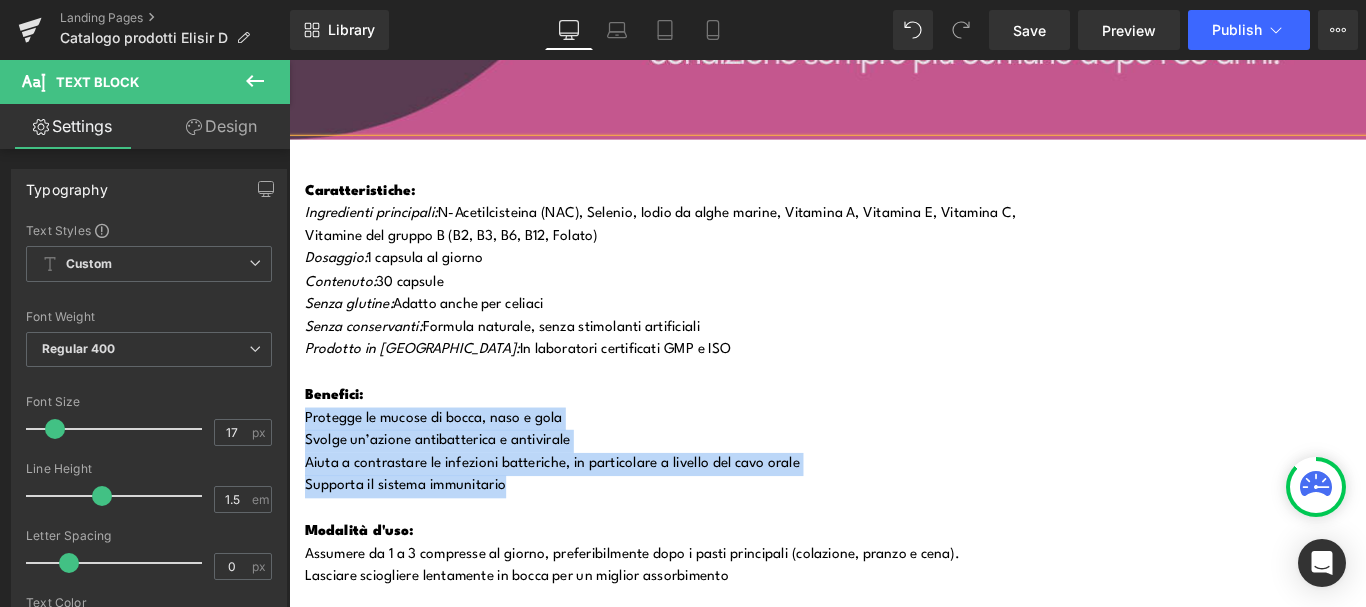 drag, startPoint x: 582, startPoint y: 411, endPoint x: 281, endPoint y: 341, distance: 309.03235 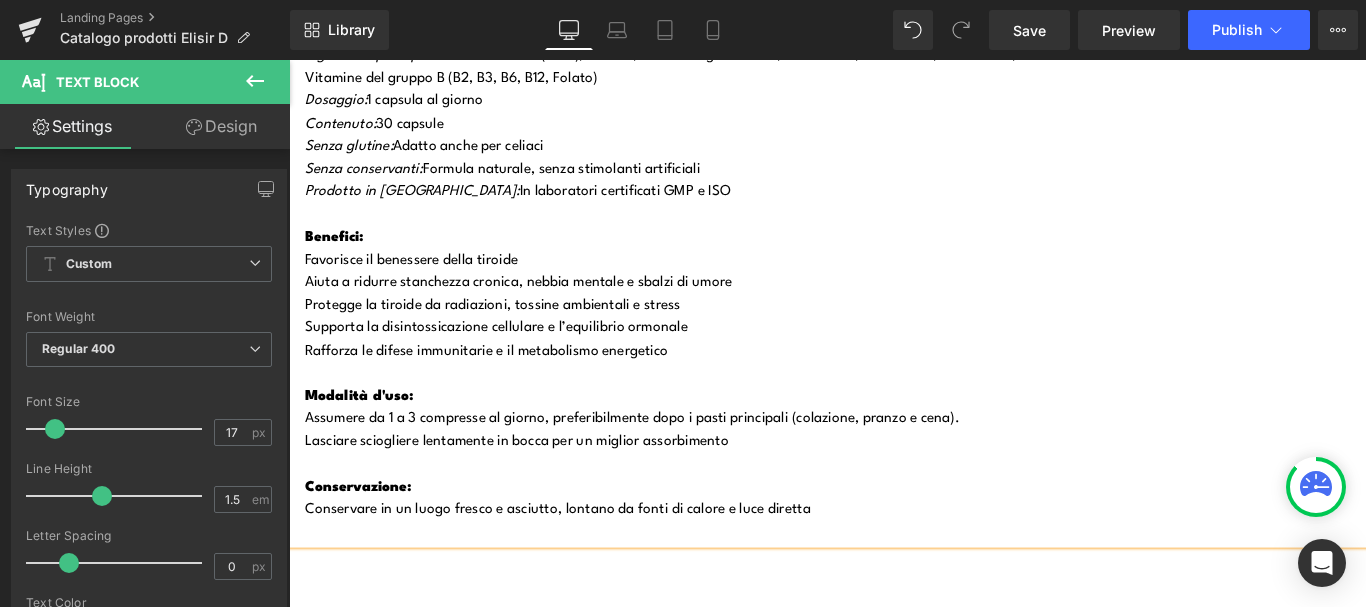 scroll, scrollTop: 16163, scrollLeft: 0, axis: vertical 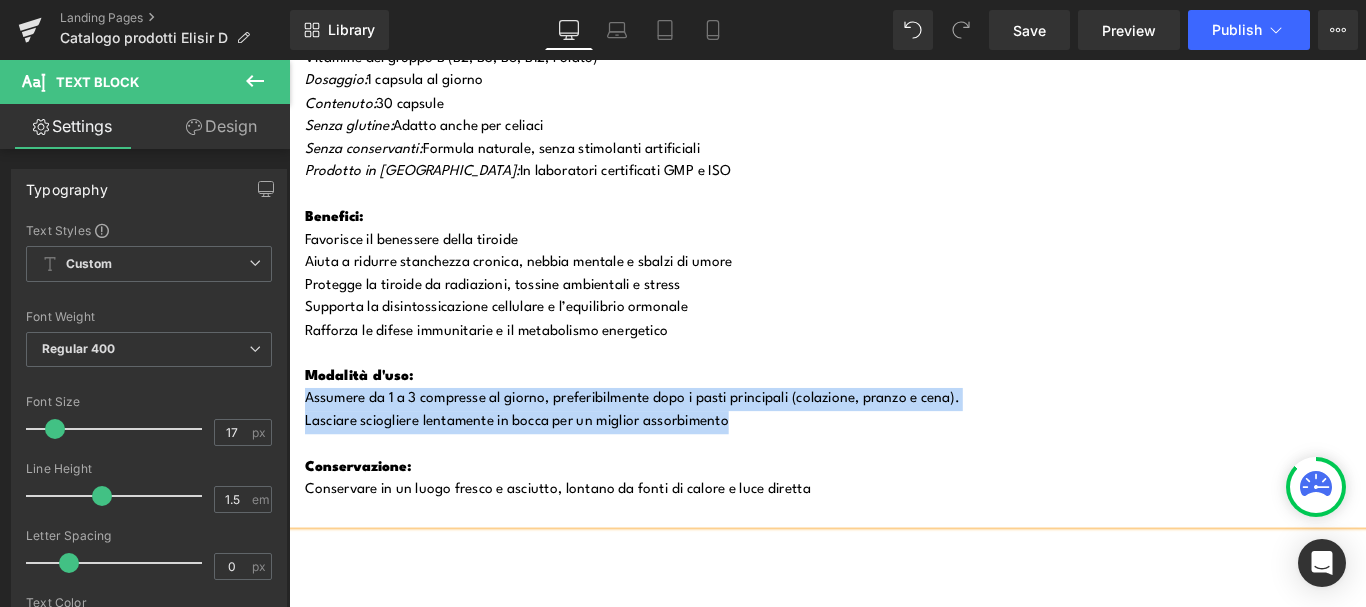 drag, startPoint x: 684, startPoint y: 315, endPoint x: 305, endPoint y: 316, distance: 379.0013 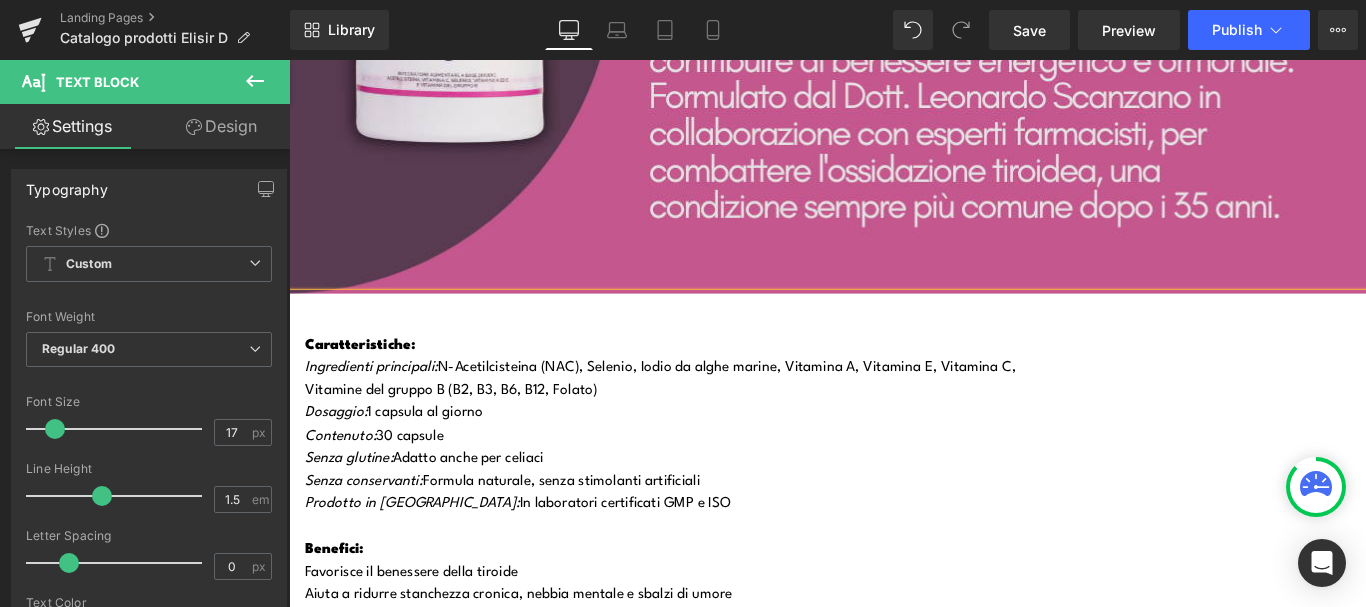 scroll, scrollTop: 15763, scrollLeft: 0, axis: vertical 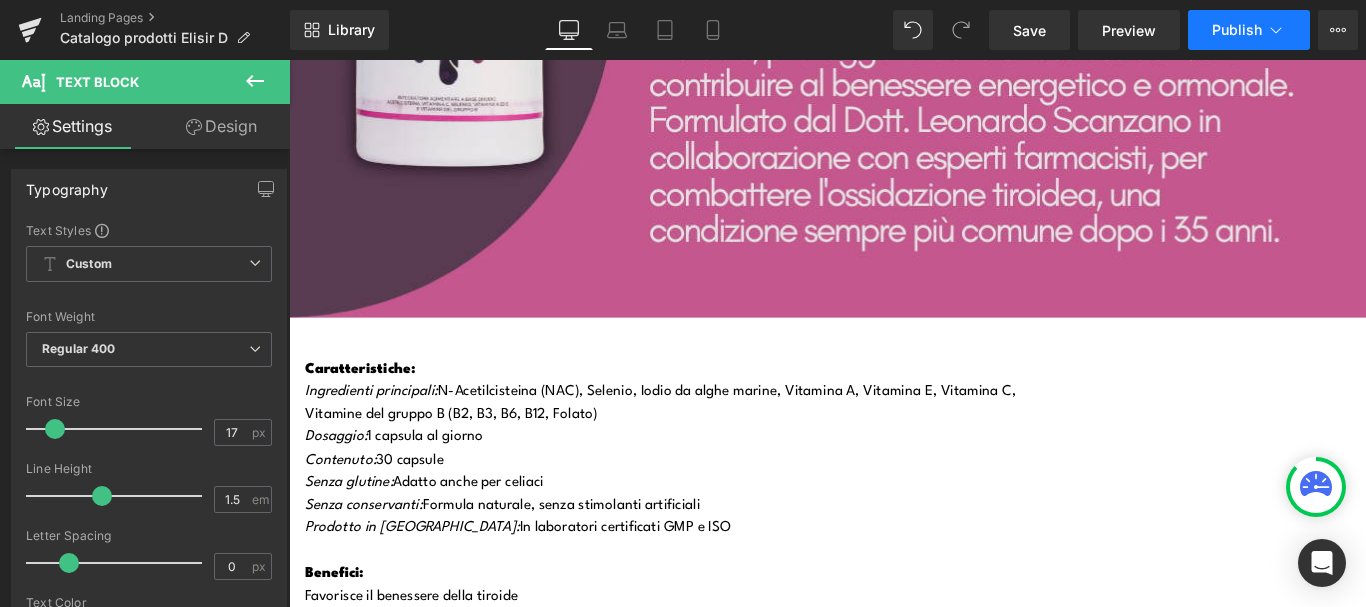 click on "Publish" at bounding box center (1237, 30) 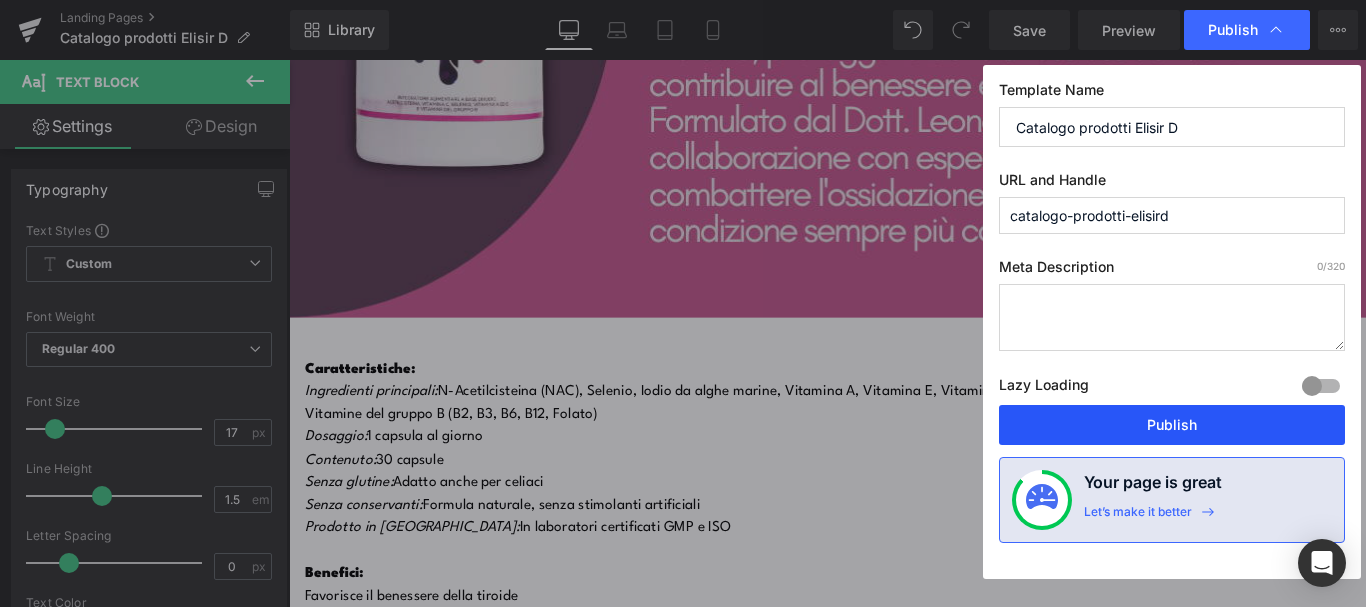 click on "Publish" at bounding box center (1172, 425) 